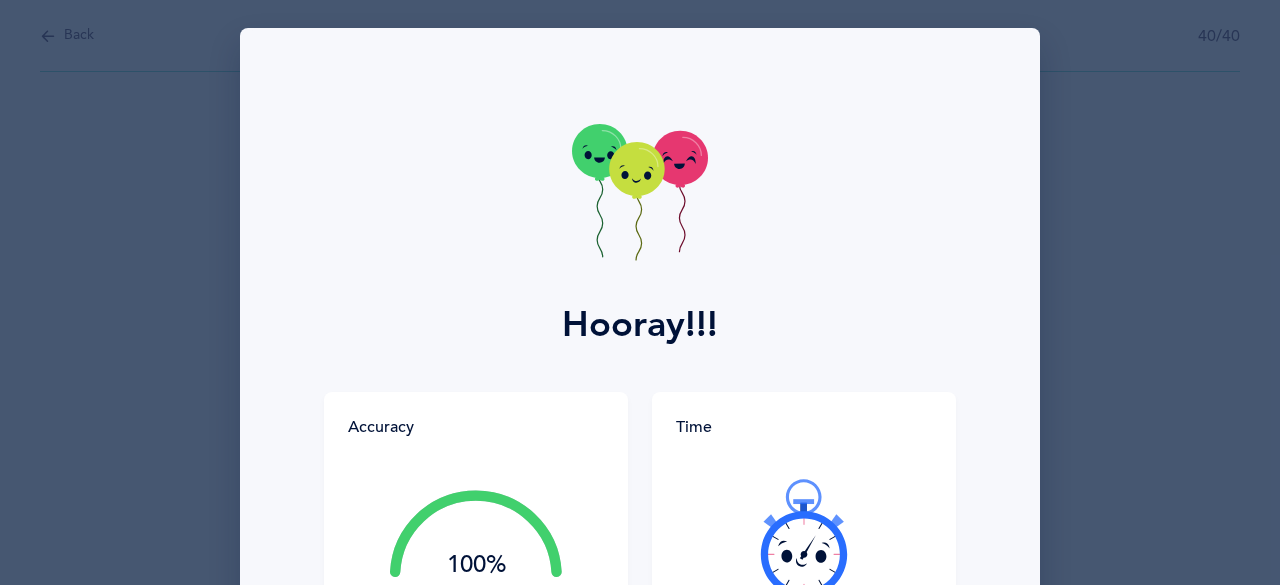 scroll, scrollTop: 0, scrollLeft: 0, axis: both 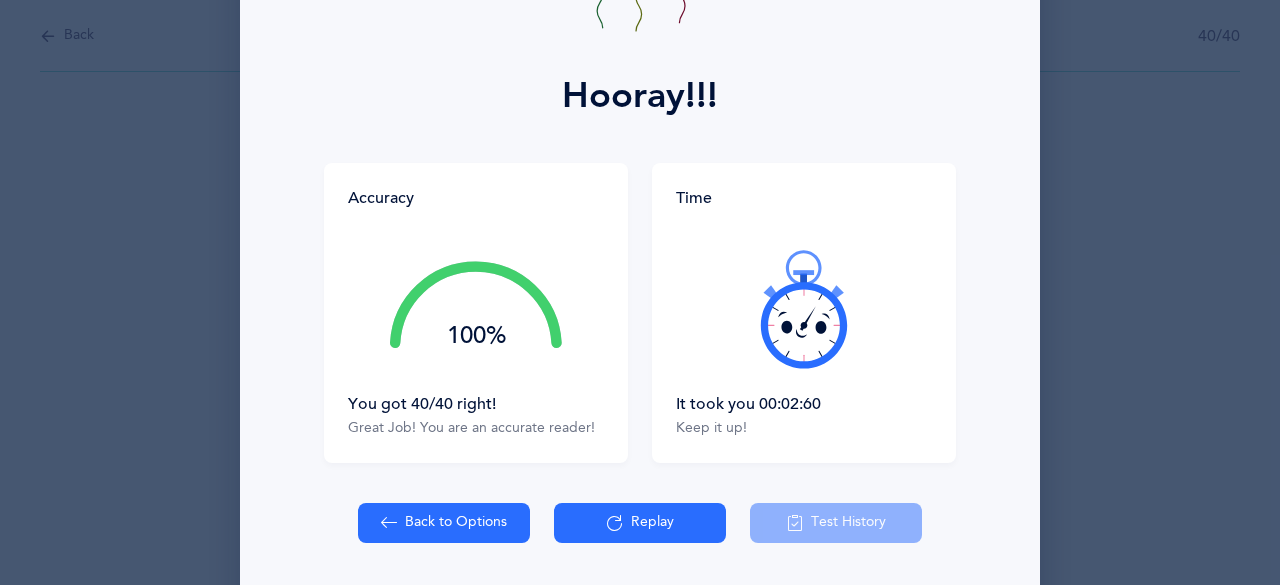click on "Back to Options" at bounding box center [444, 523] 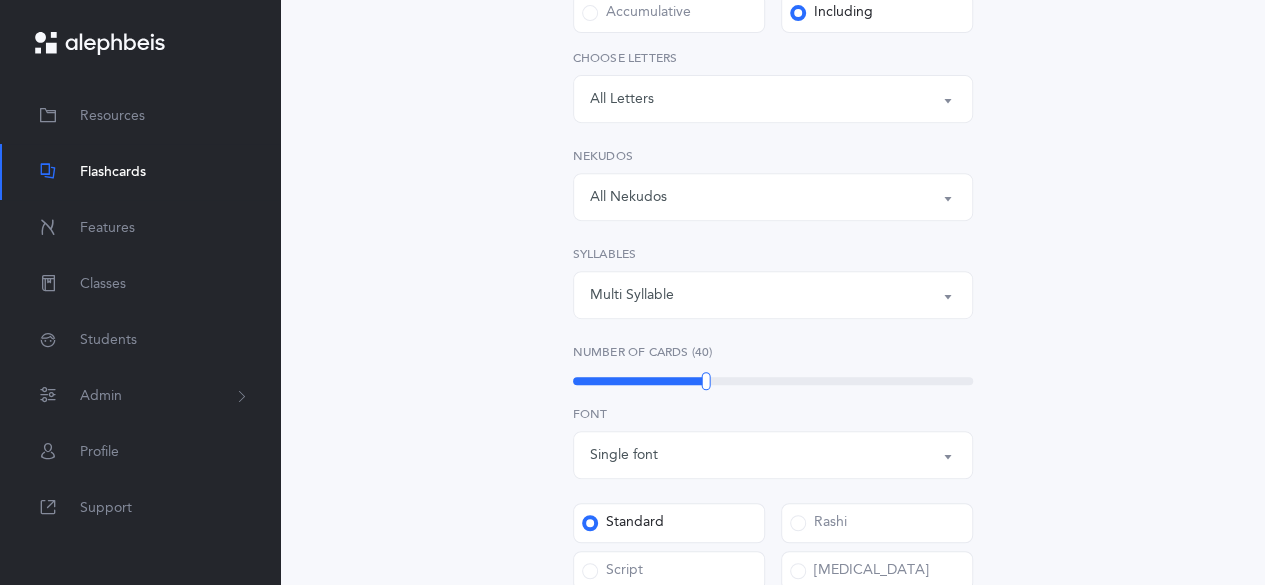 scroll, scrollTop: 358, scrollLeft: 0, axis: vertical 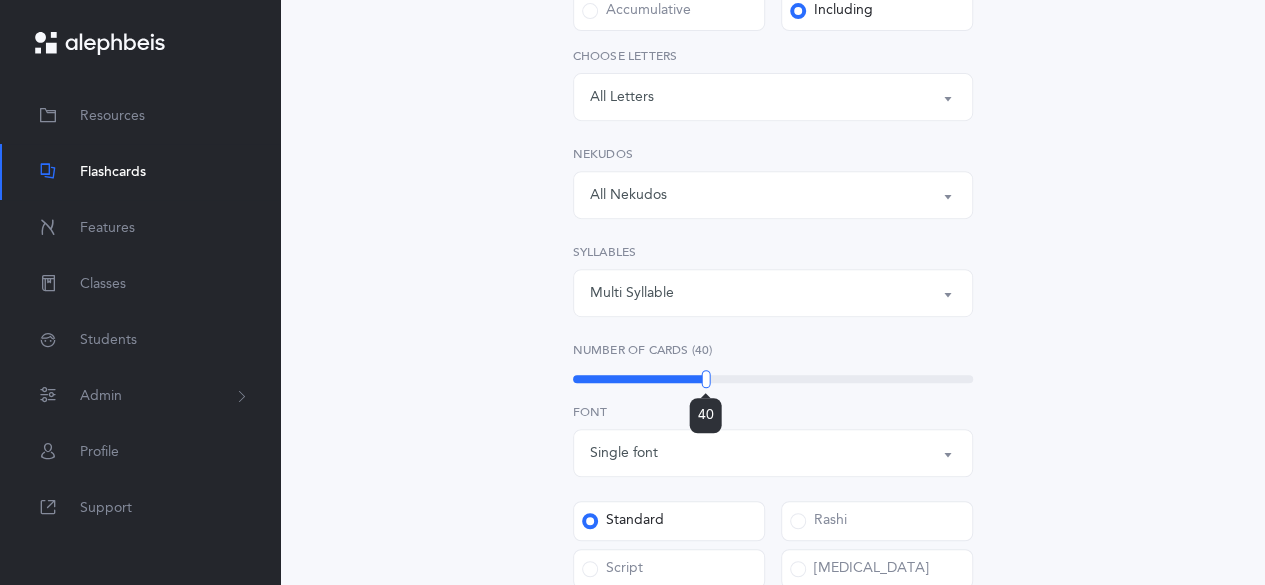 drag, startPoint x: 707, startPoint y: 389, endPoint x: 708, endPoint y: 379, distance: 10.049875 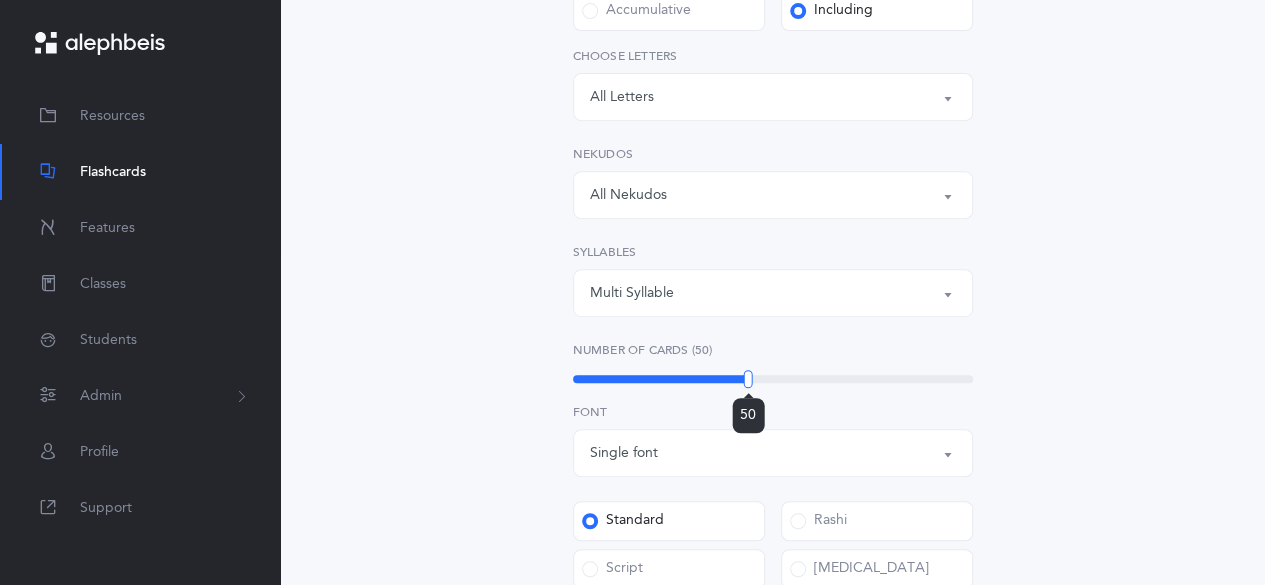 drag, startPoint x: 706, startPoint y: 378, endPoint x: 754, endPoint y: 379, distance: 48.010414 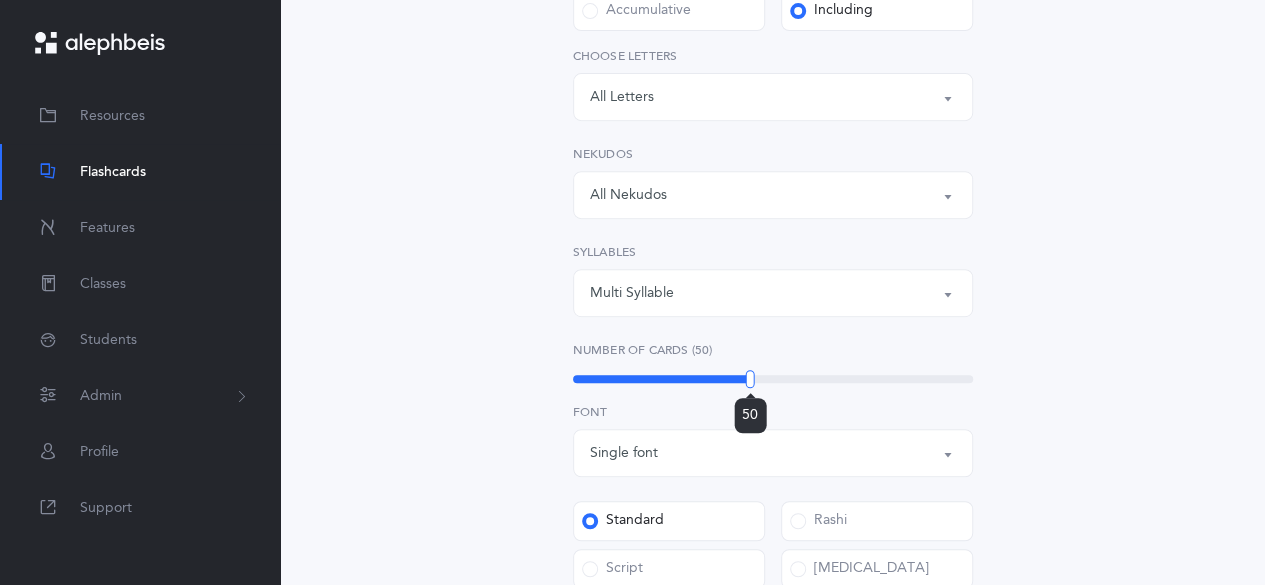 click at bounding box center [750, 379] 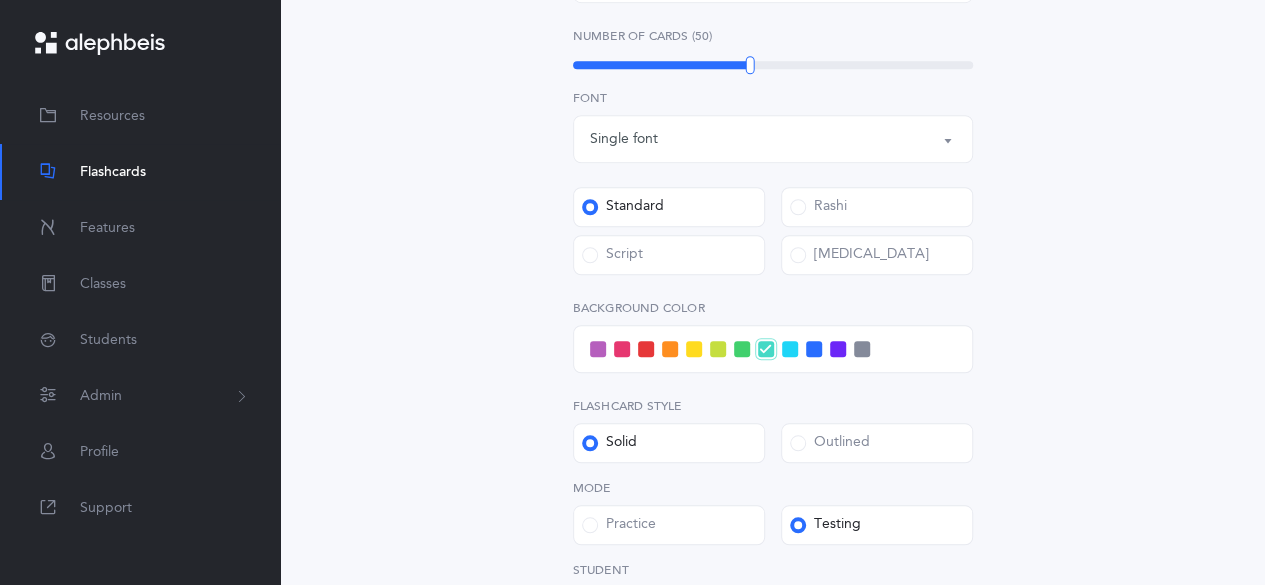 scroll, scrollTop: 683, scrollLeft: 0, axis: vertical 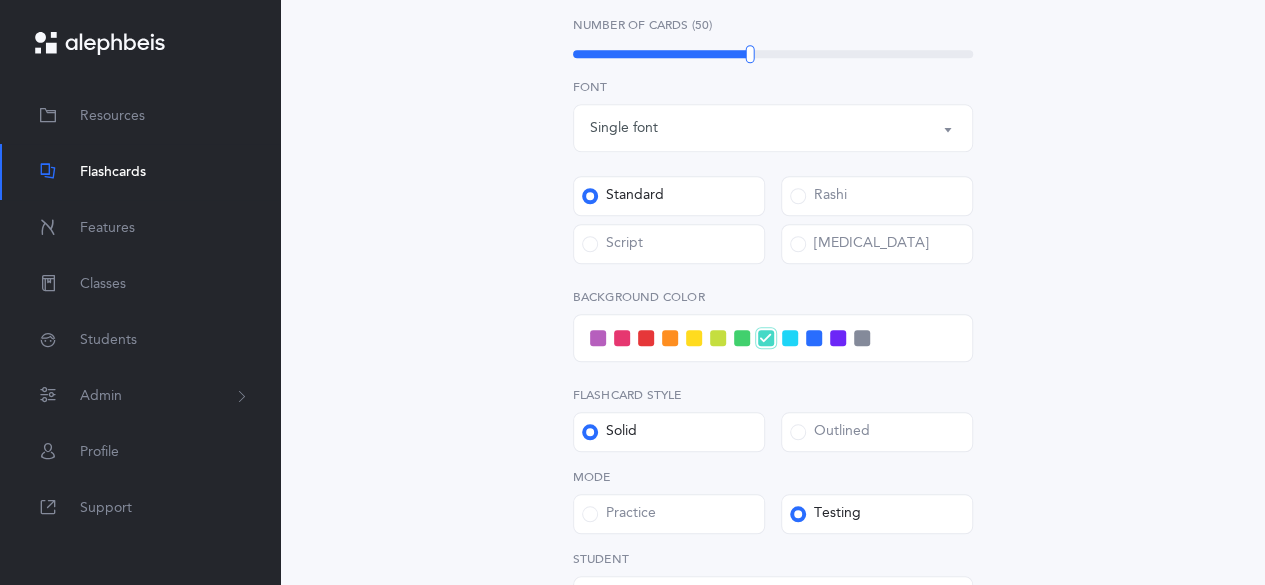click at bounding box center [838, 338] 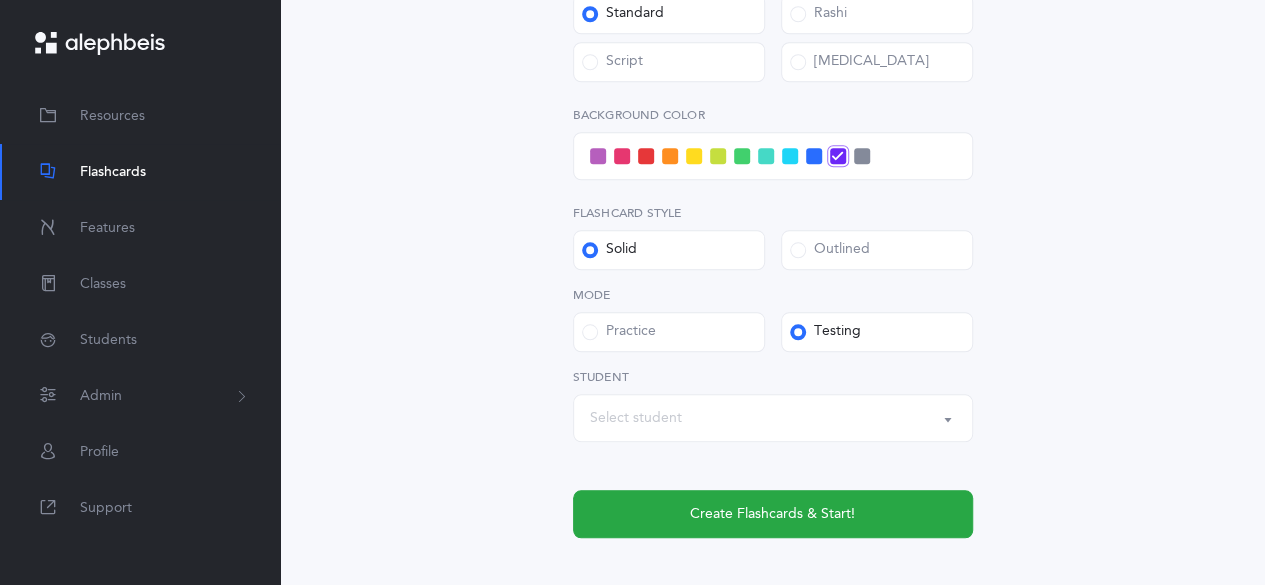 scroll, scrollTop: 866, scrollLeft: 0, axis: vertical 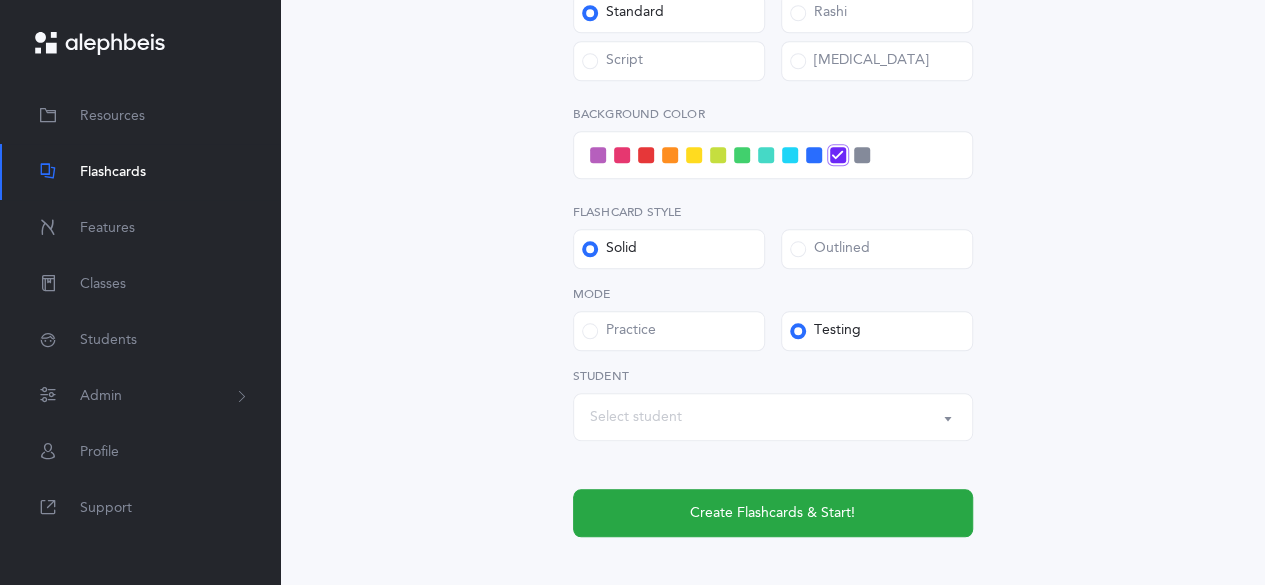 click on "Outlined" at bounding box center (877, 249) 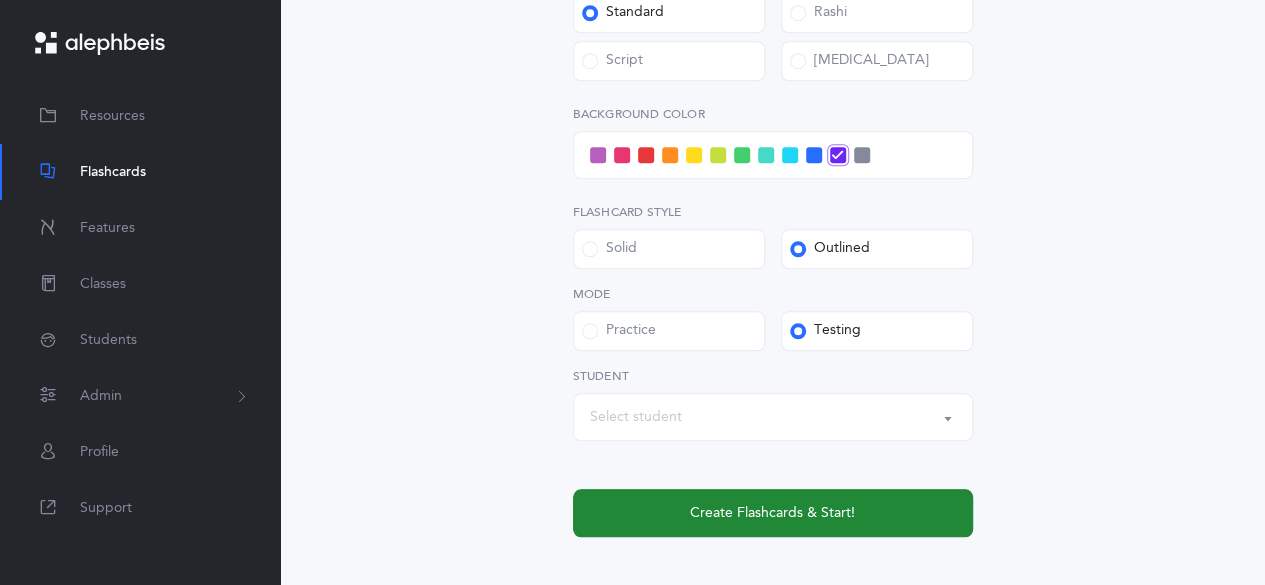 click on "Create Flashcards & Start!" at bounding box center (773, 513) 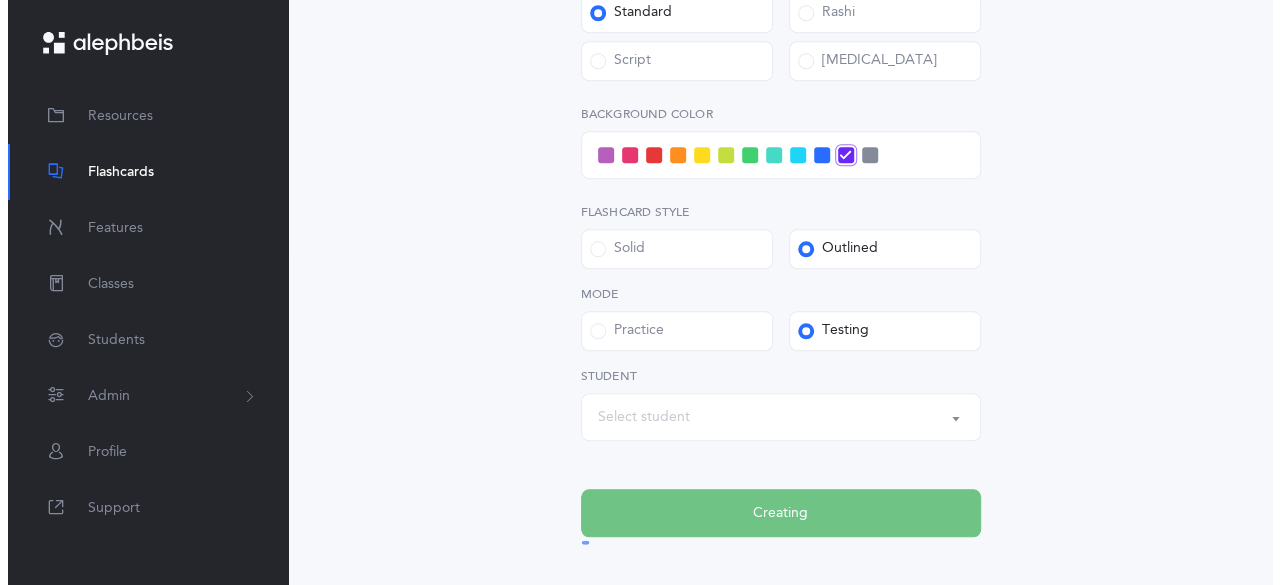 scroll, scrollTop: 0, scrollLeft: 0, axis: both 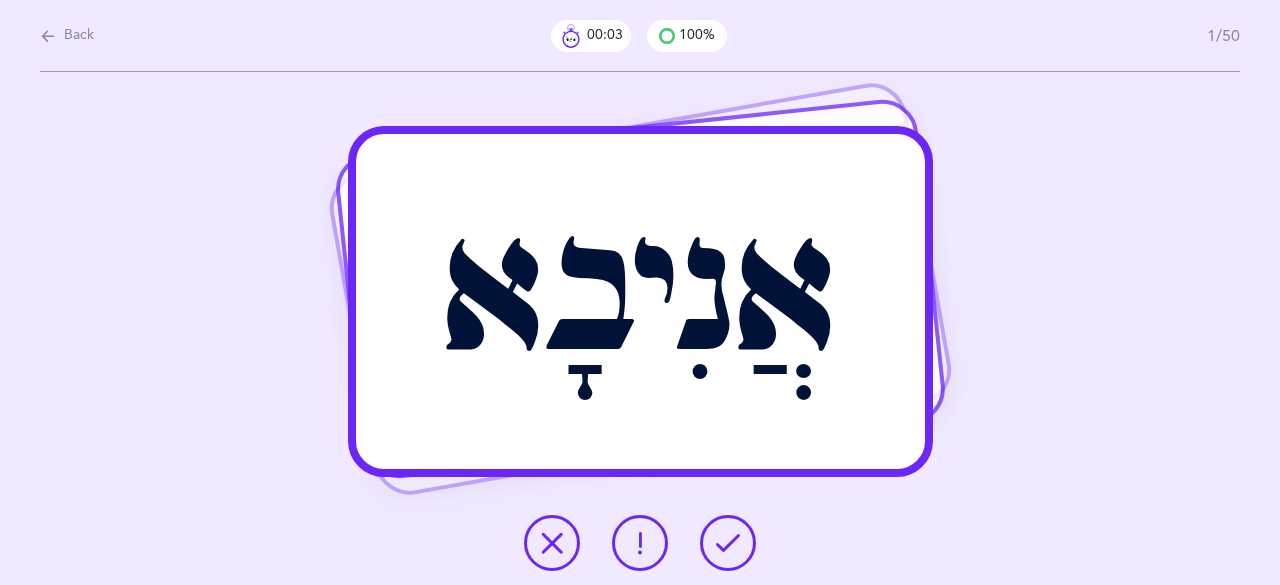 click at bounding box center [728, 543] 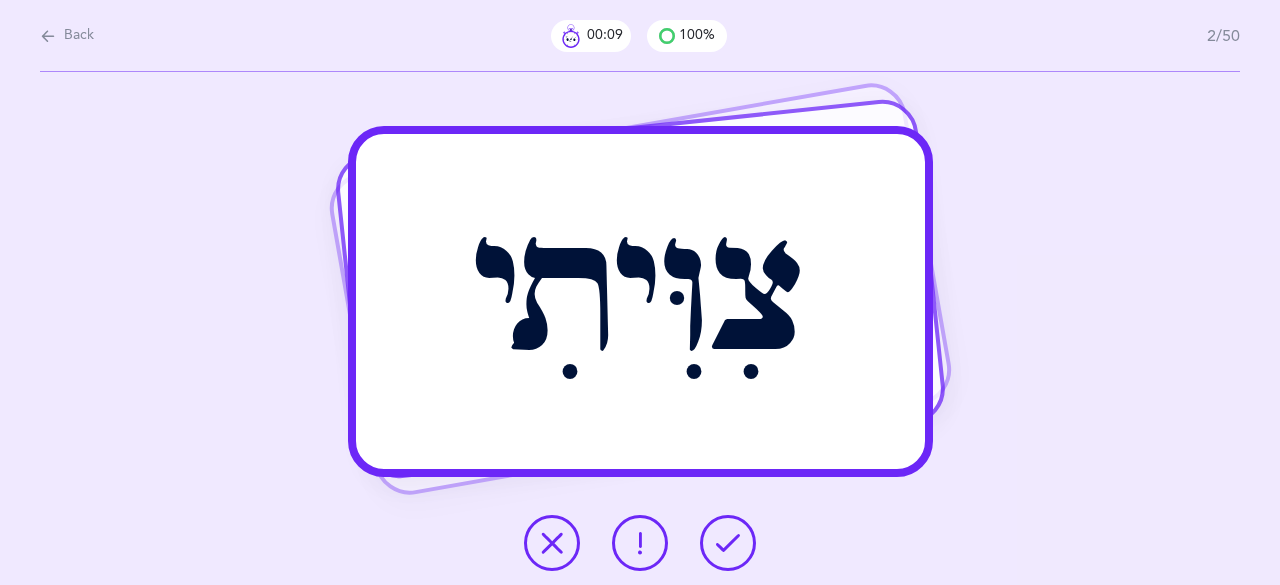 click at bounding box center (728, 543) 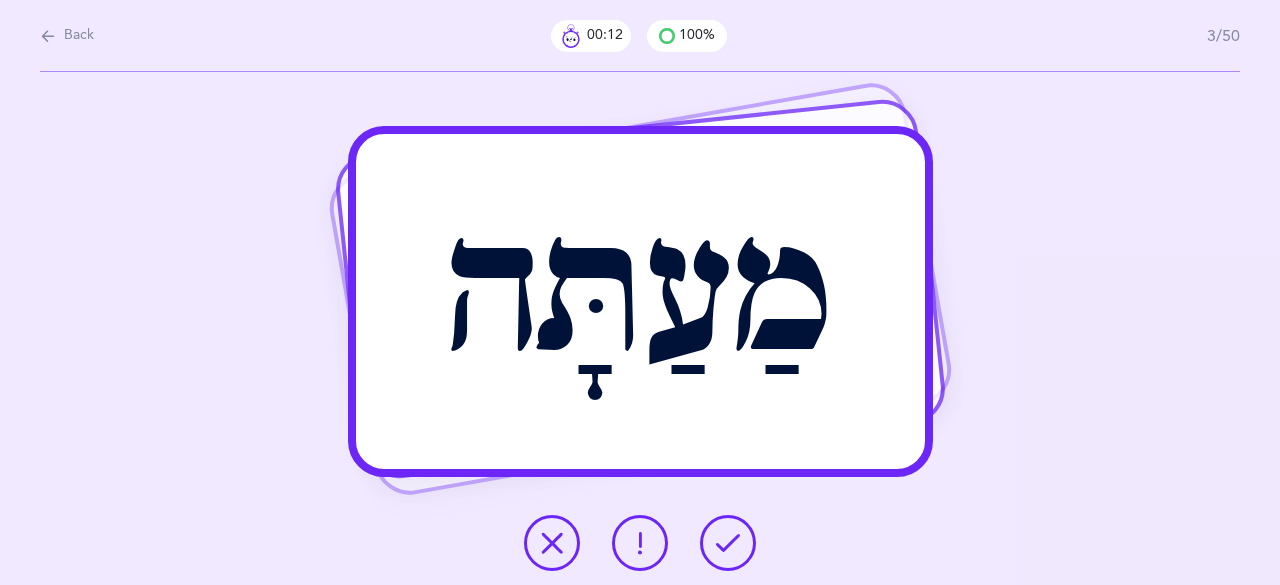 click at bounding box center (728, 543) 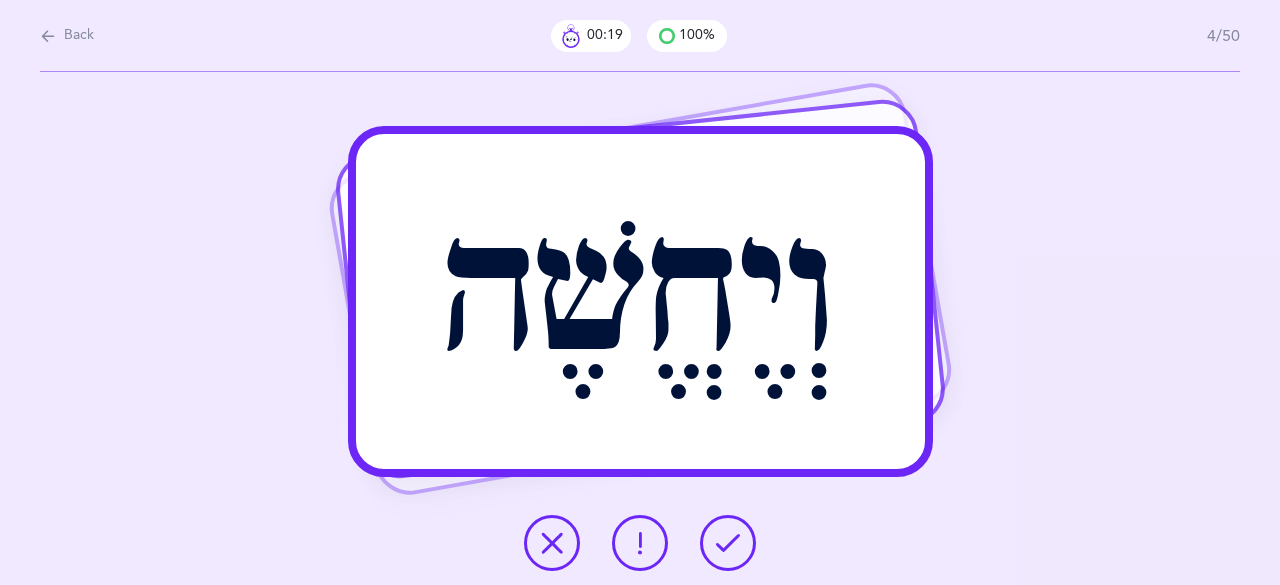 click at bounding box center (728, 543) 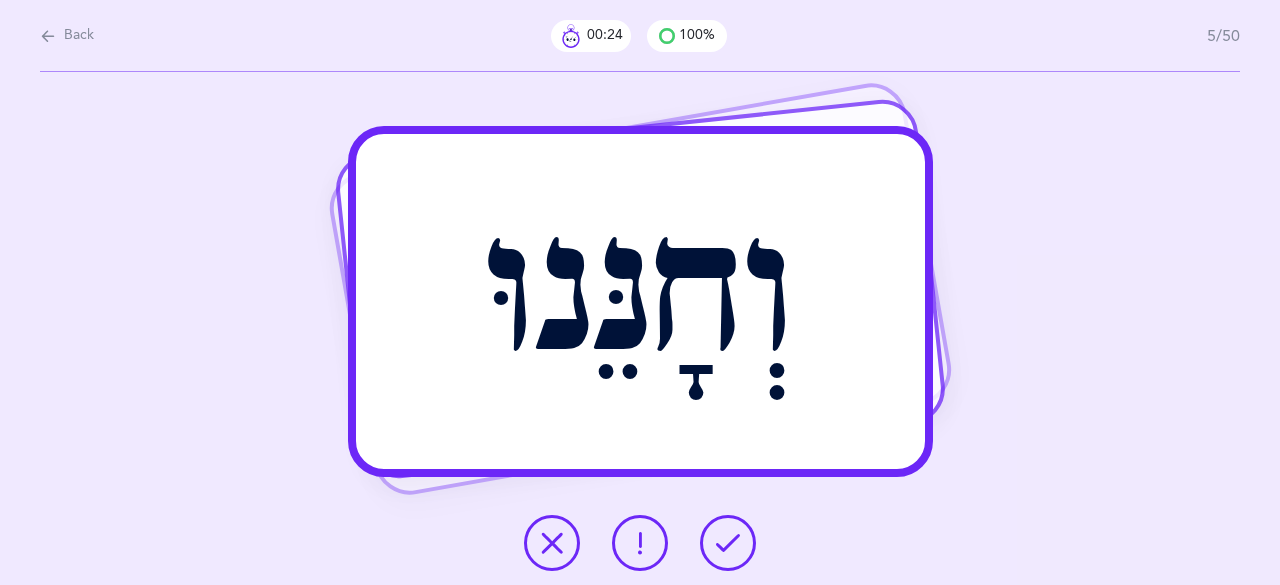 click at bounding box center [728, 543] 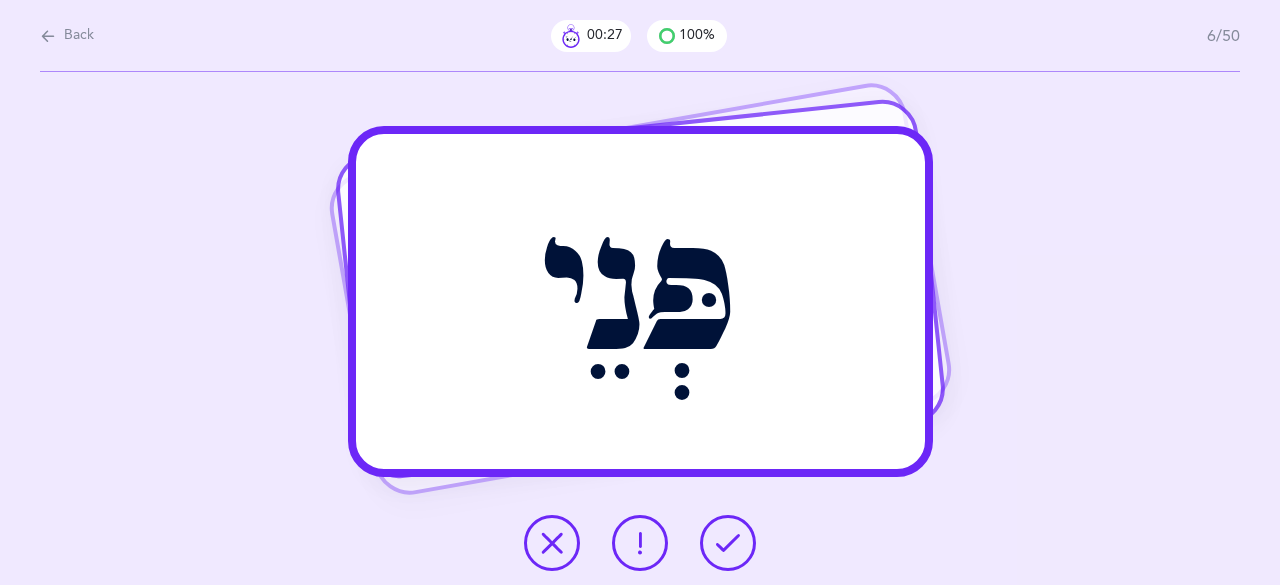 click at bounding box center (728, 543) 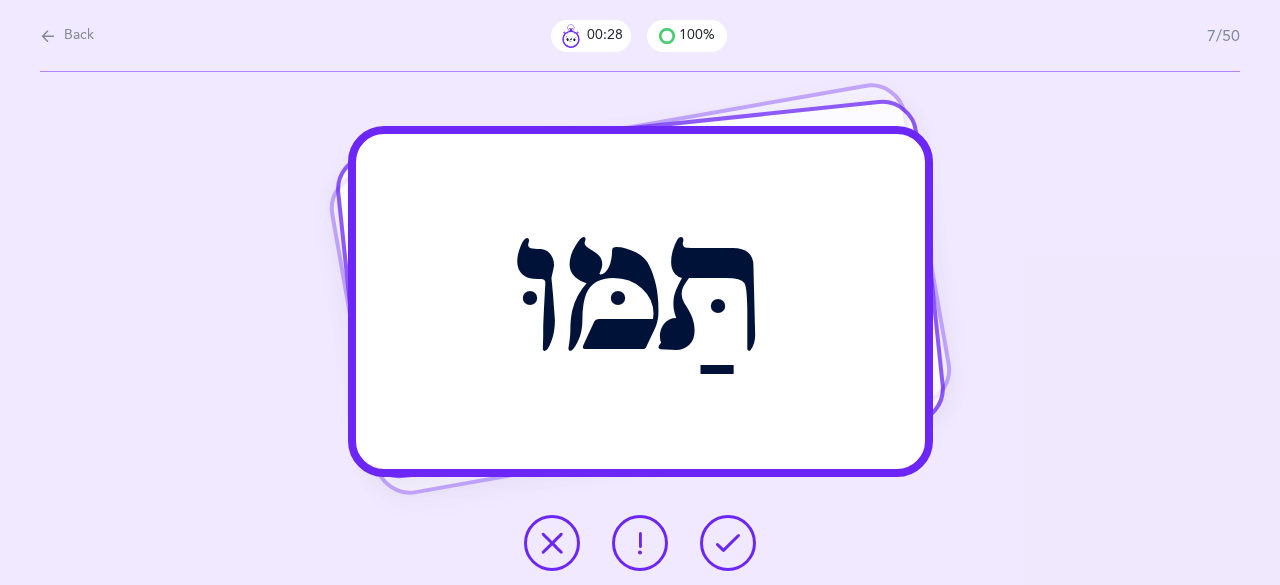 click at bounding box center [728, 543] 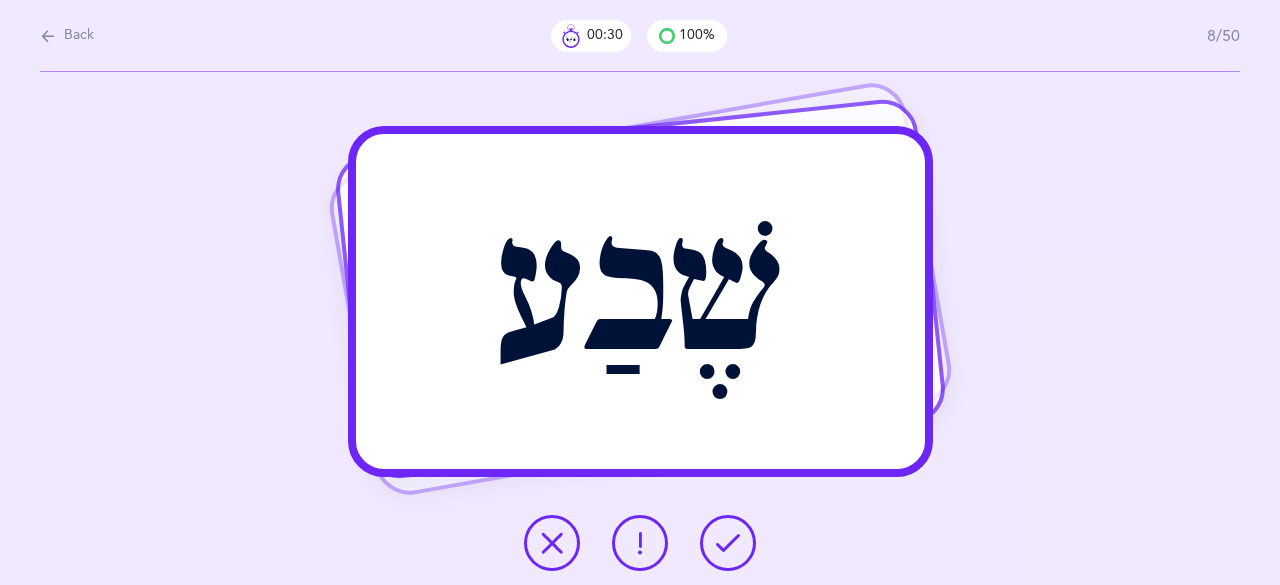 click at bounding box center (728, 543) 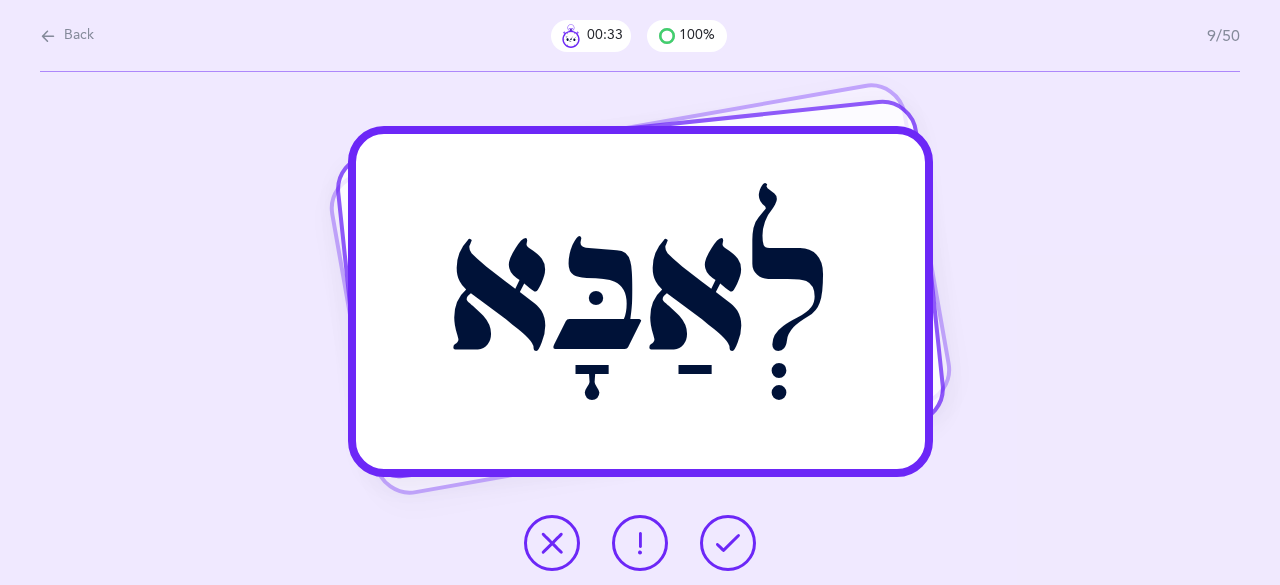 click at bounding box center [728, 543] 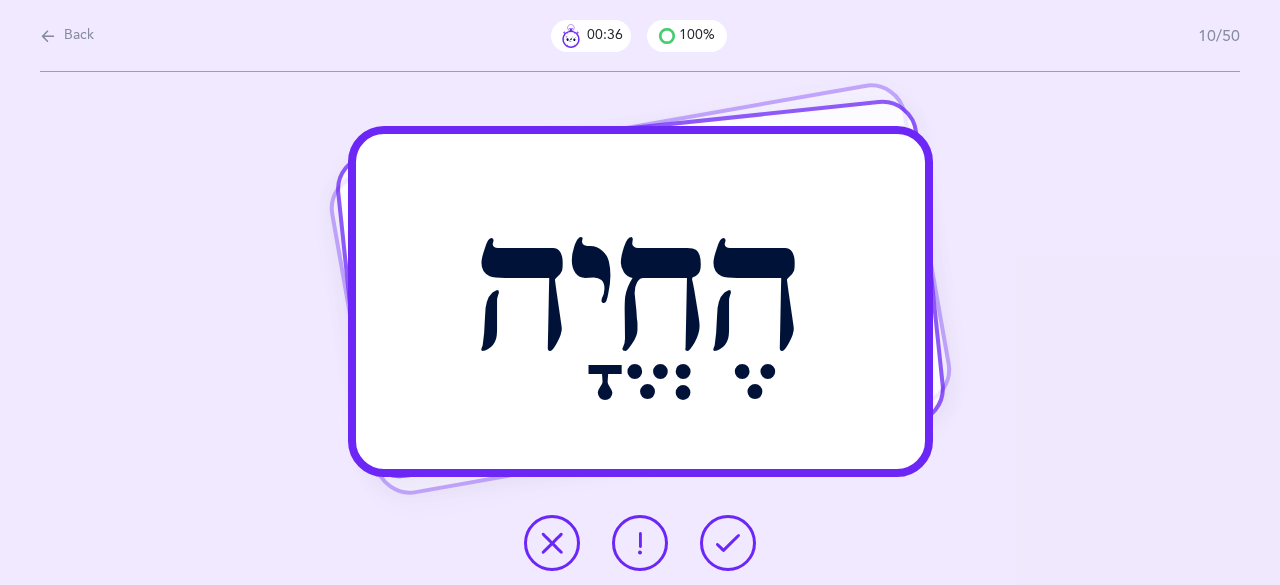 click at bounding box center (728, 543) 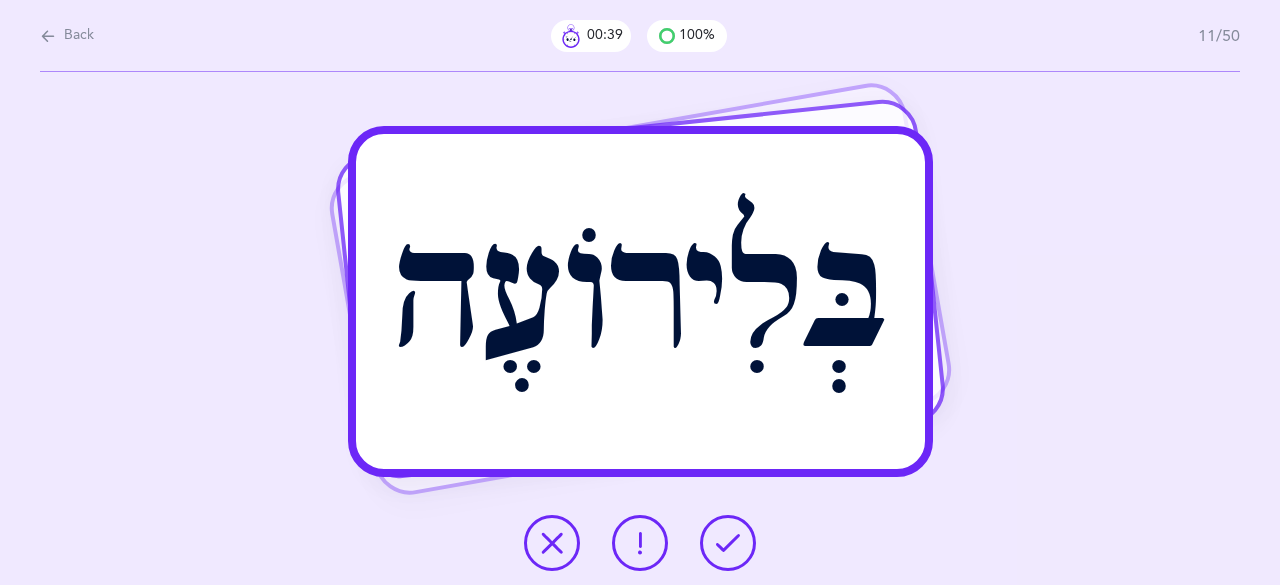 click at bounding box center [728, 543] 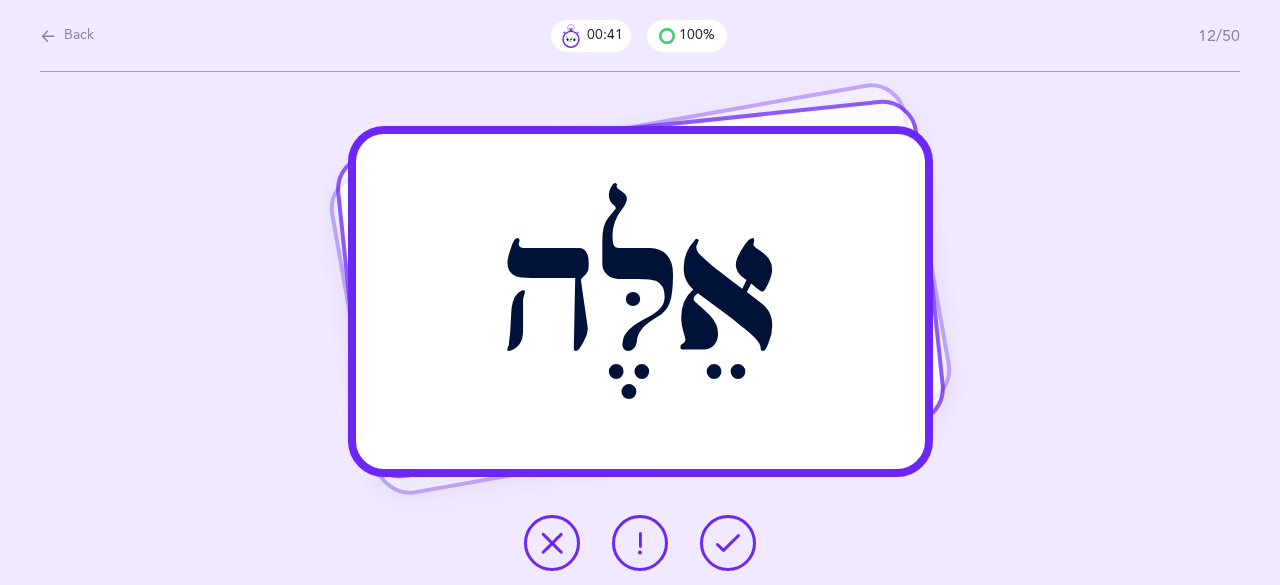 click at bounding box center (728, 543) 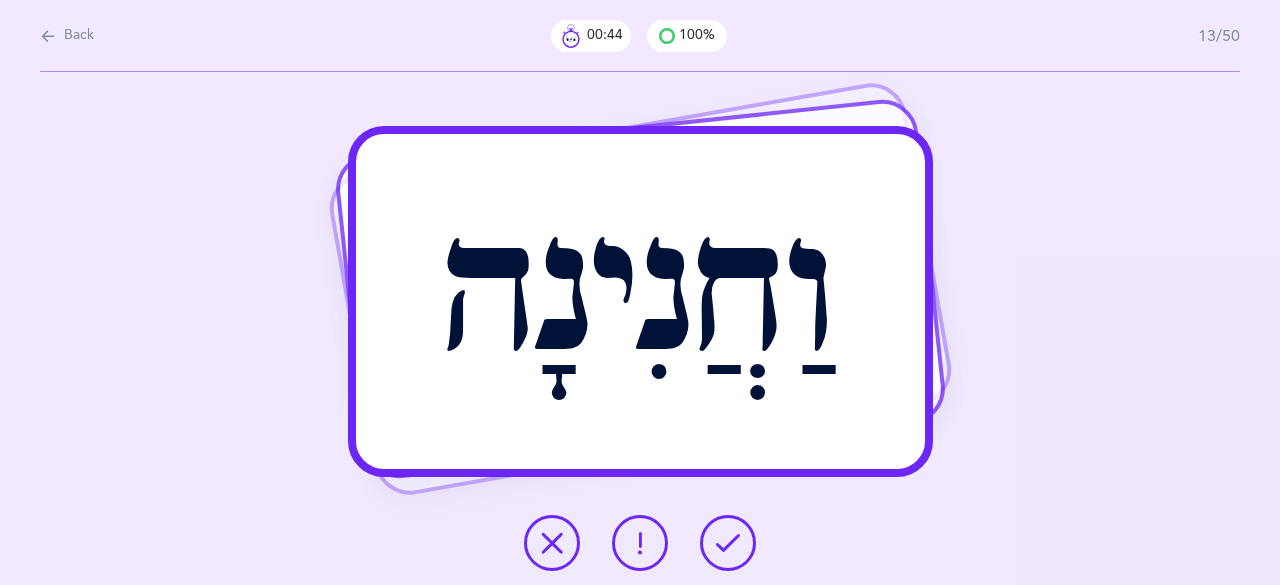 click at bounding box center (728, 543) 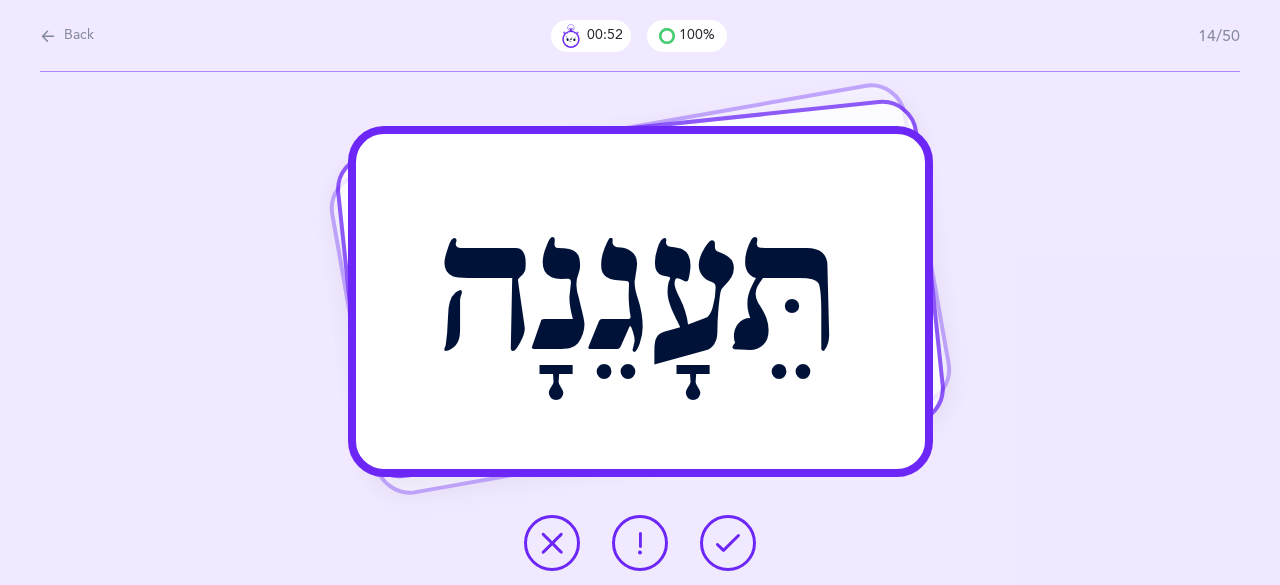click at bounding box center (728, 543) 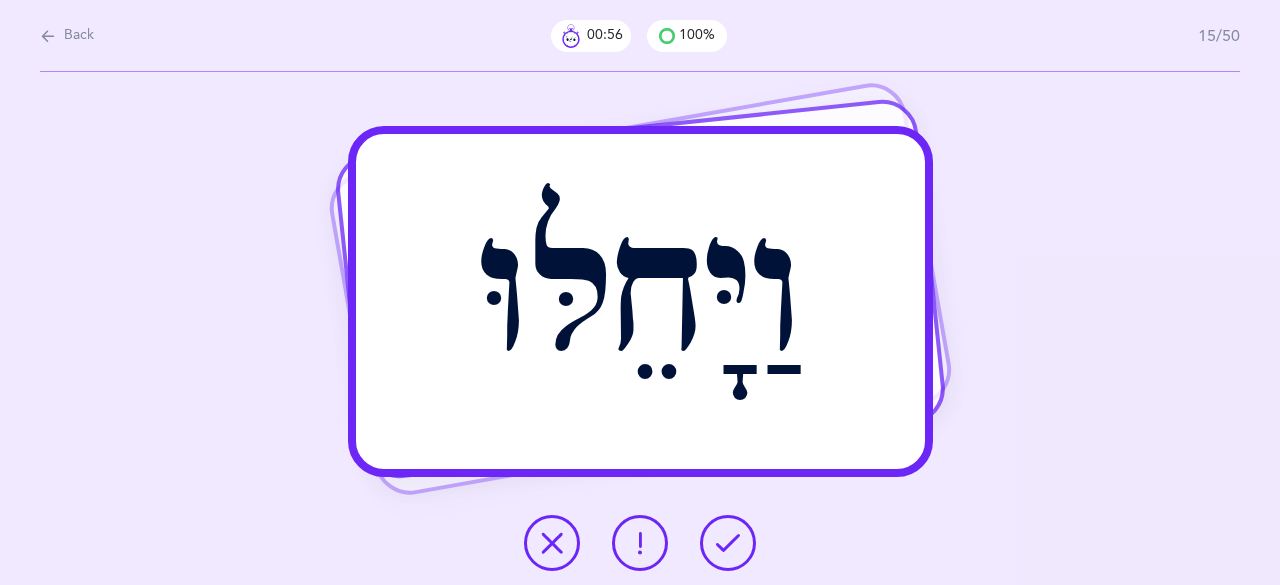 click at bounding box center (728, 543) 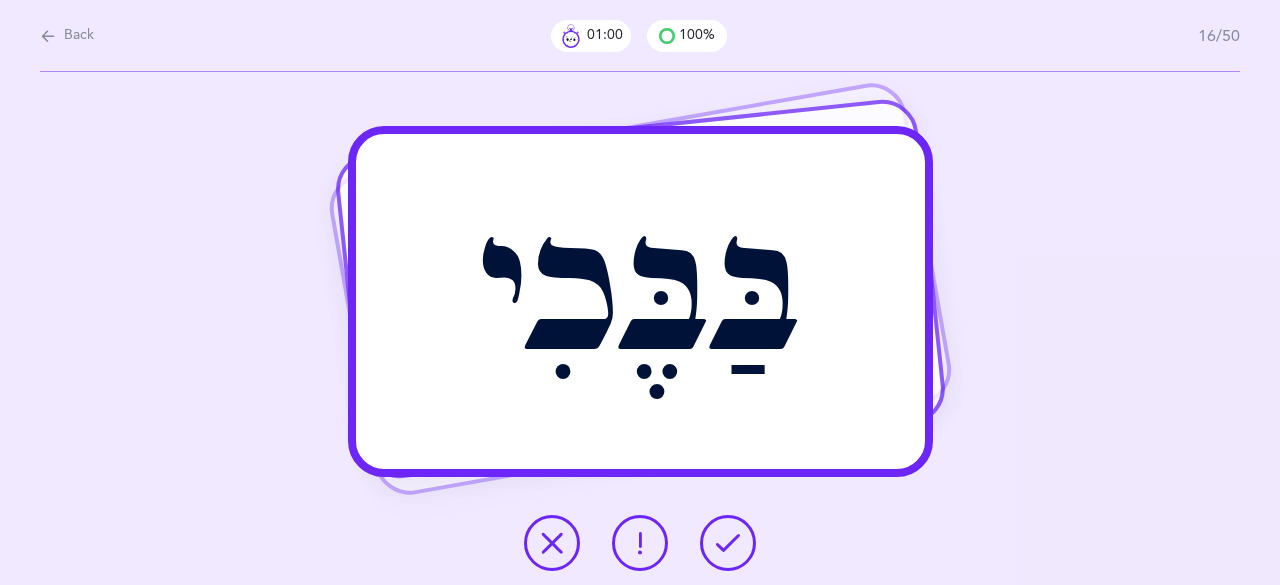 click at bounding box center (728, 543) 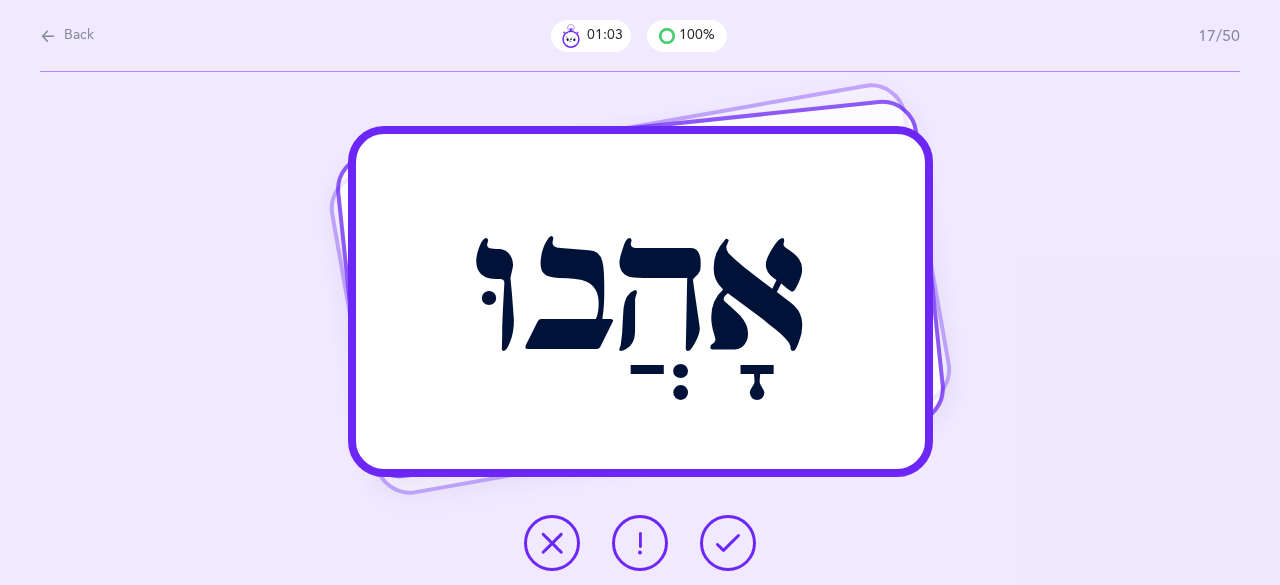 click at bounding box center [728, 543] 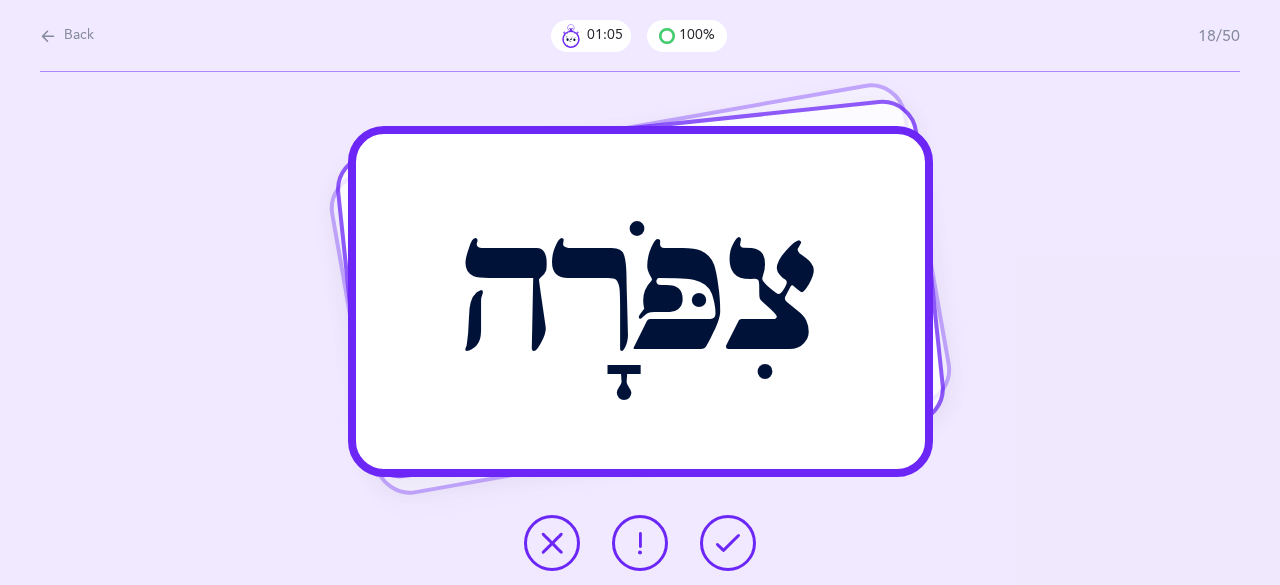 click at bounding box center (728, 543) 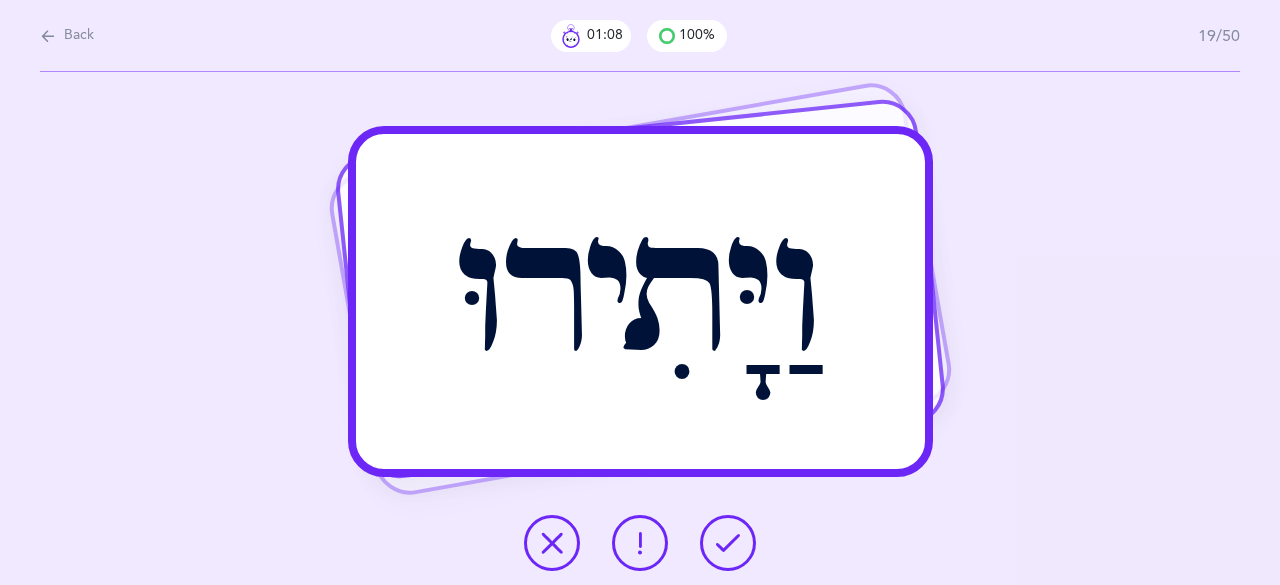 click at bounding box center (728, 543) 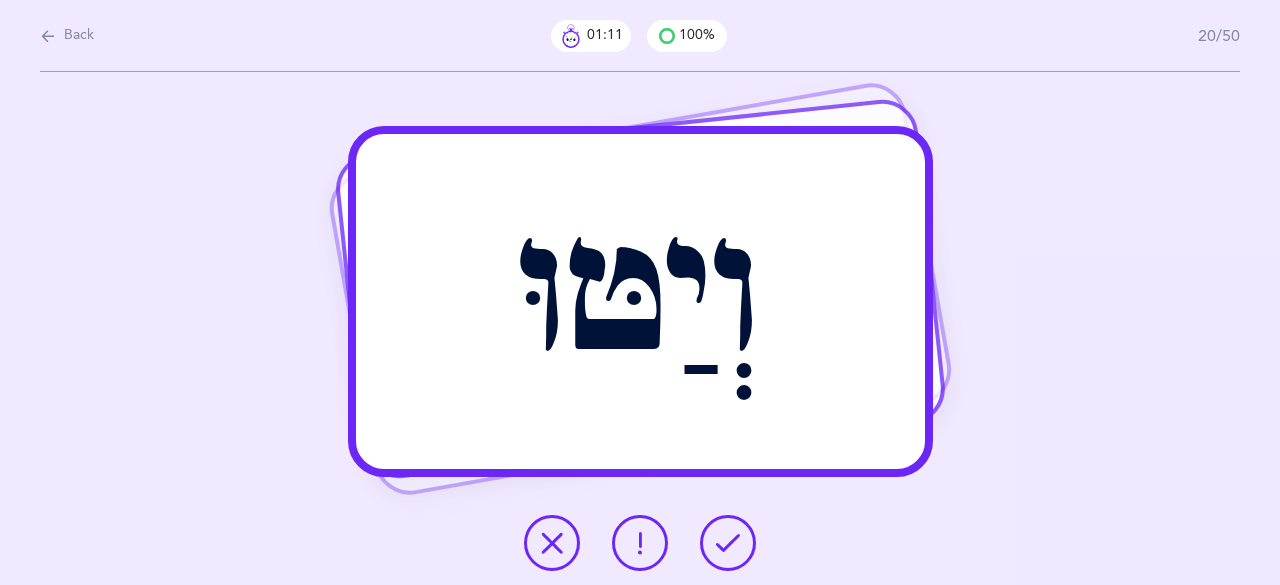 click at bounding box center (728, 543) 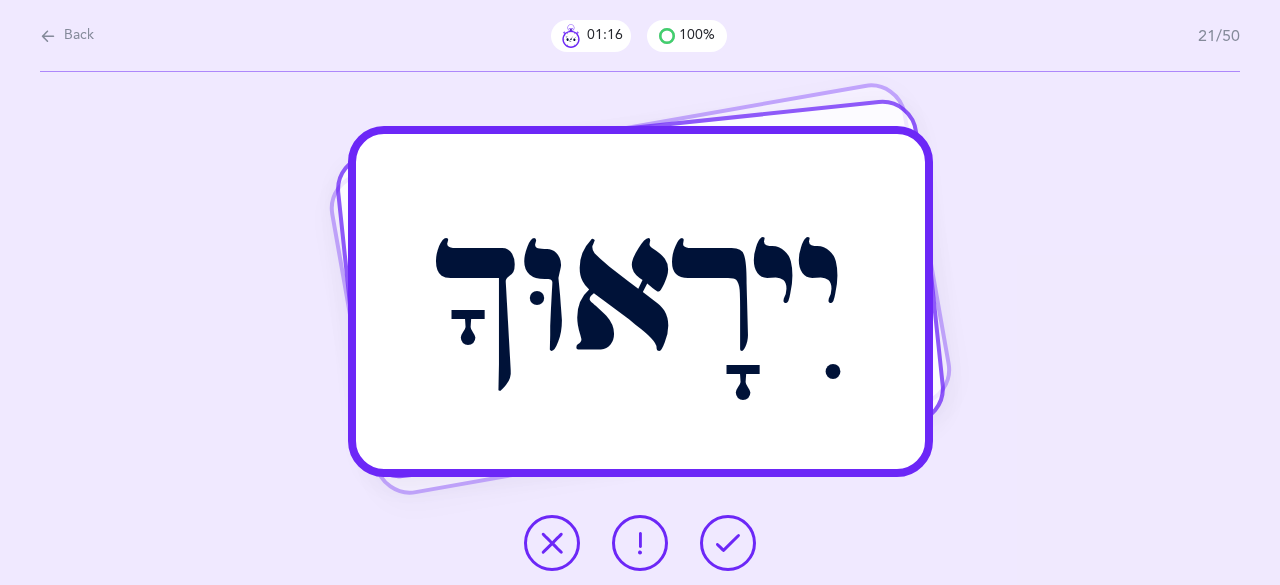click at bounding box center (728, 543) 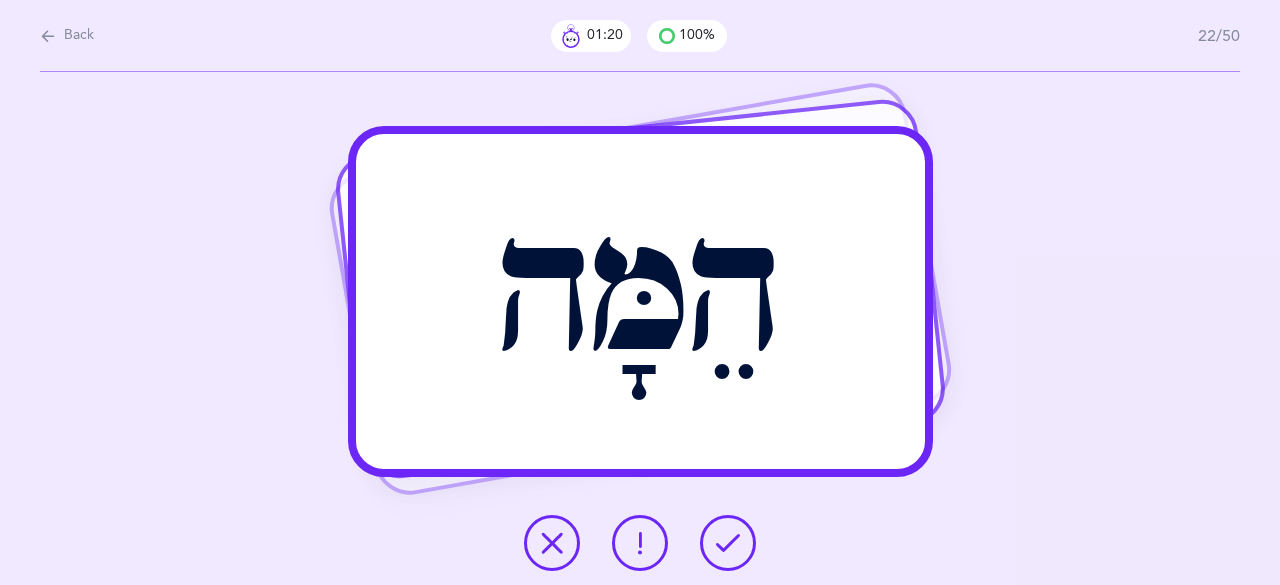 click at bounding box center [728, 543] 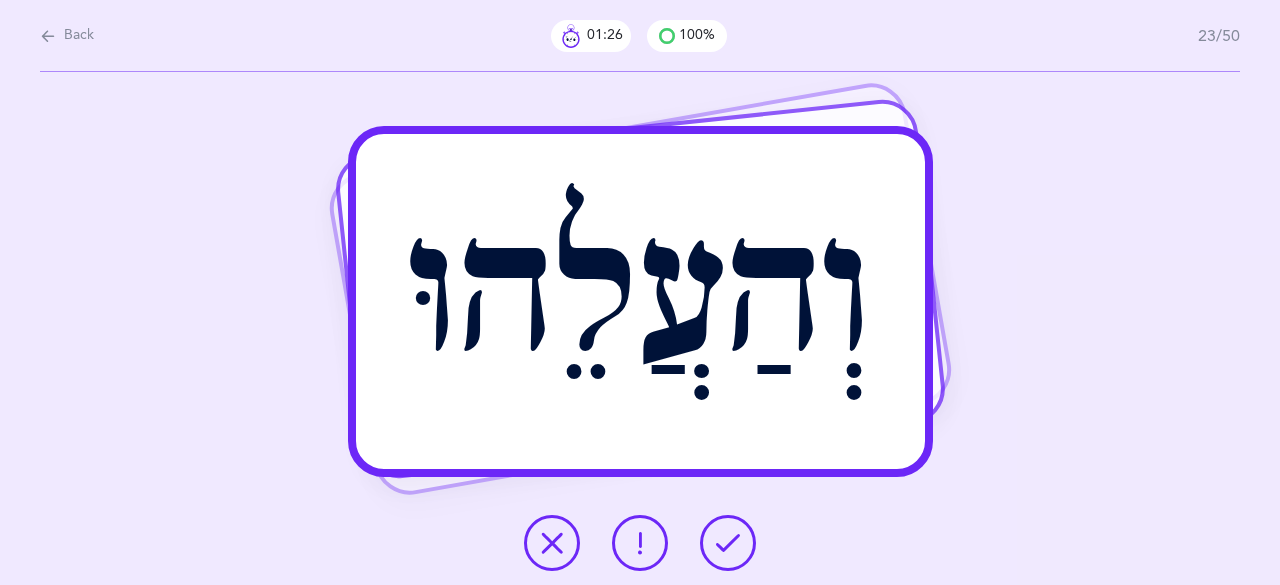click at bounding box center [728, 543] 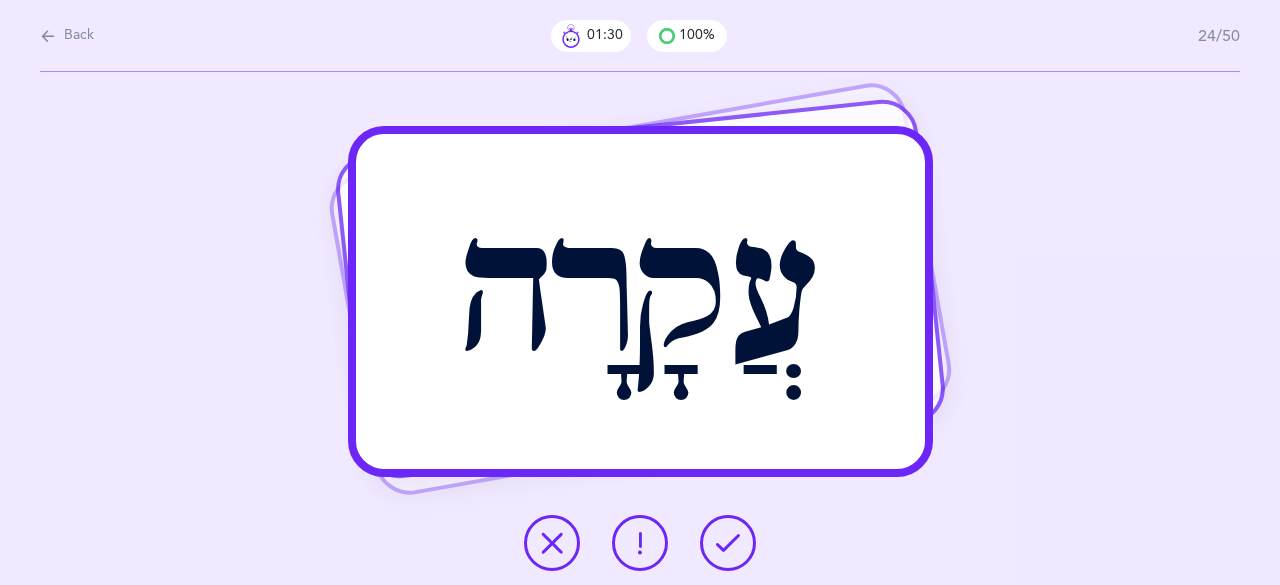 click at bounding box center [728, 543] 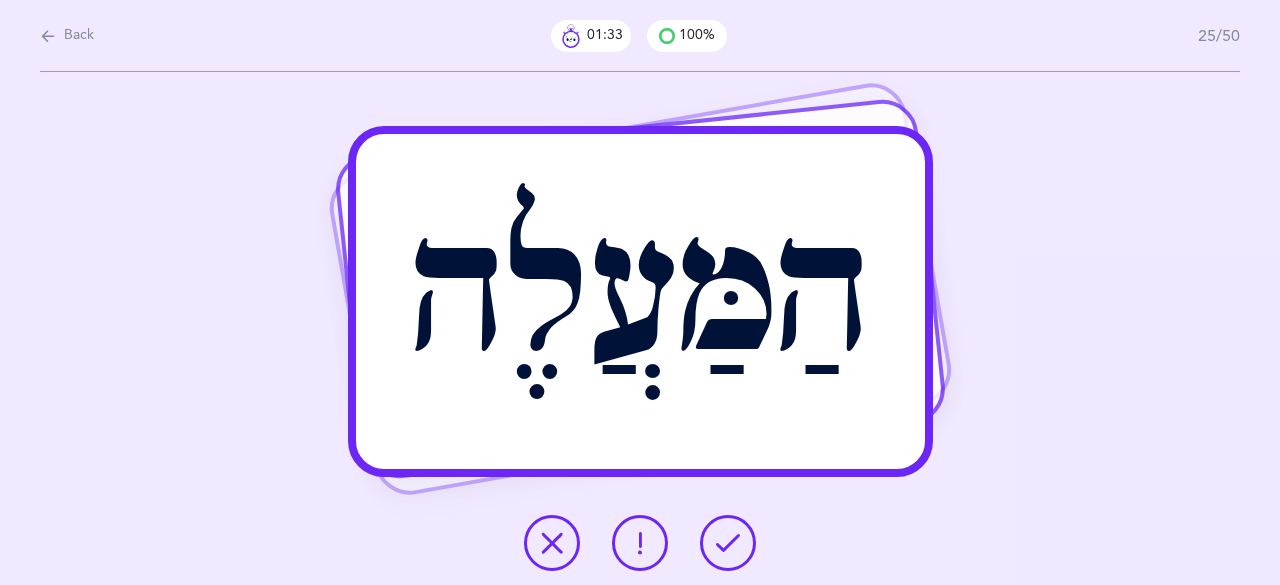 click at bounding box center (728, 543) 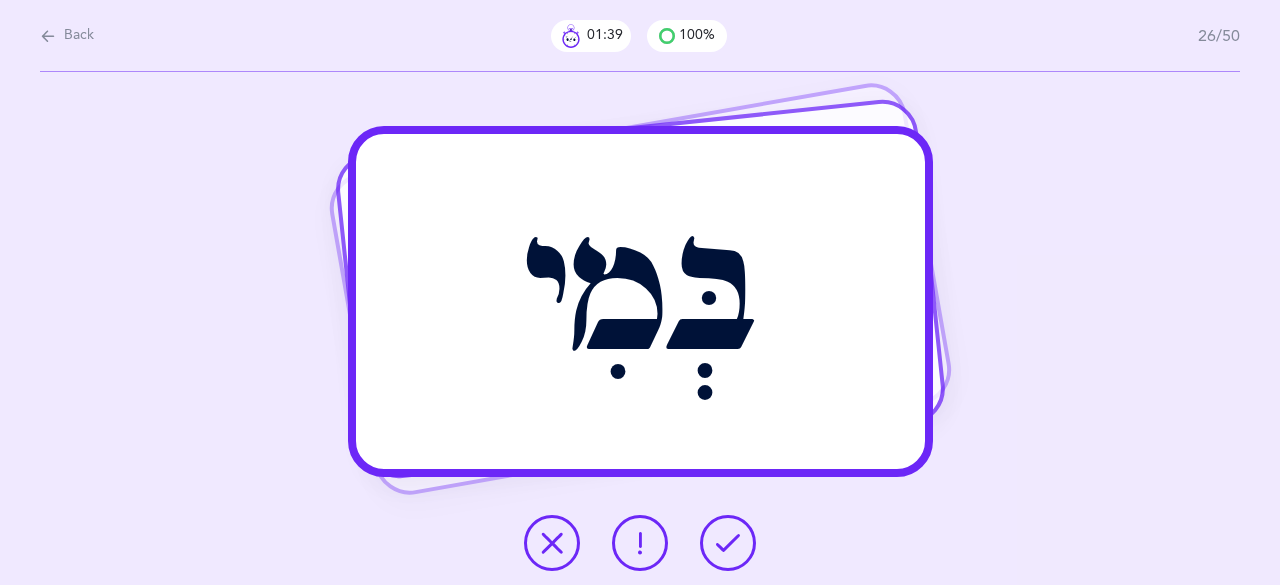 click at bounding box center [728, 543] 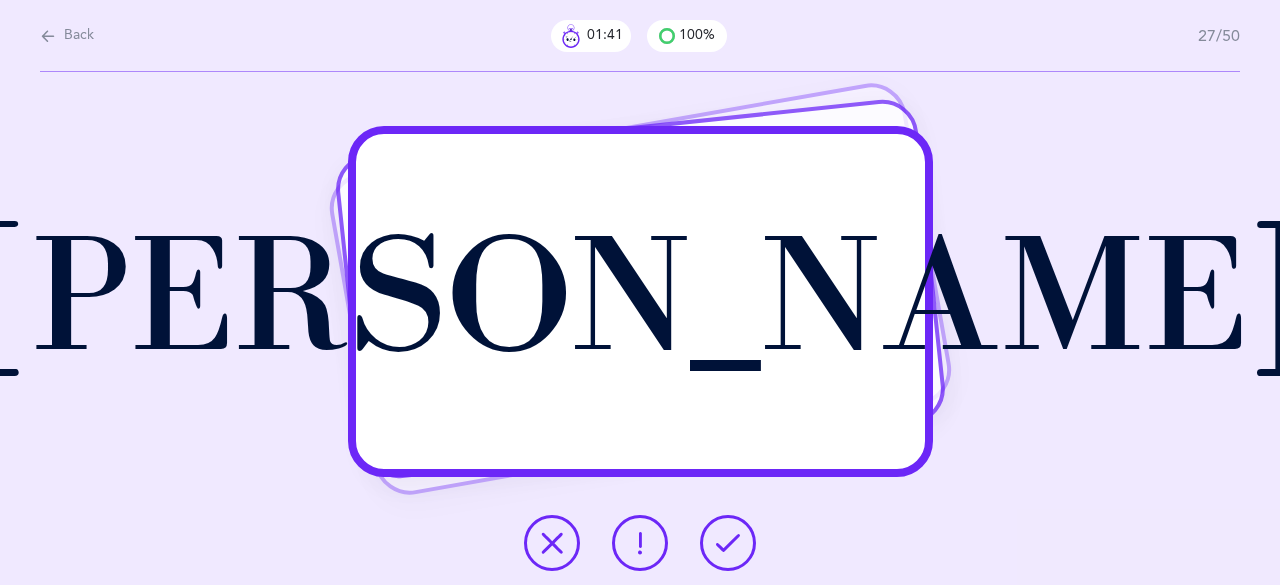 click at bounding box center (728, 543) 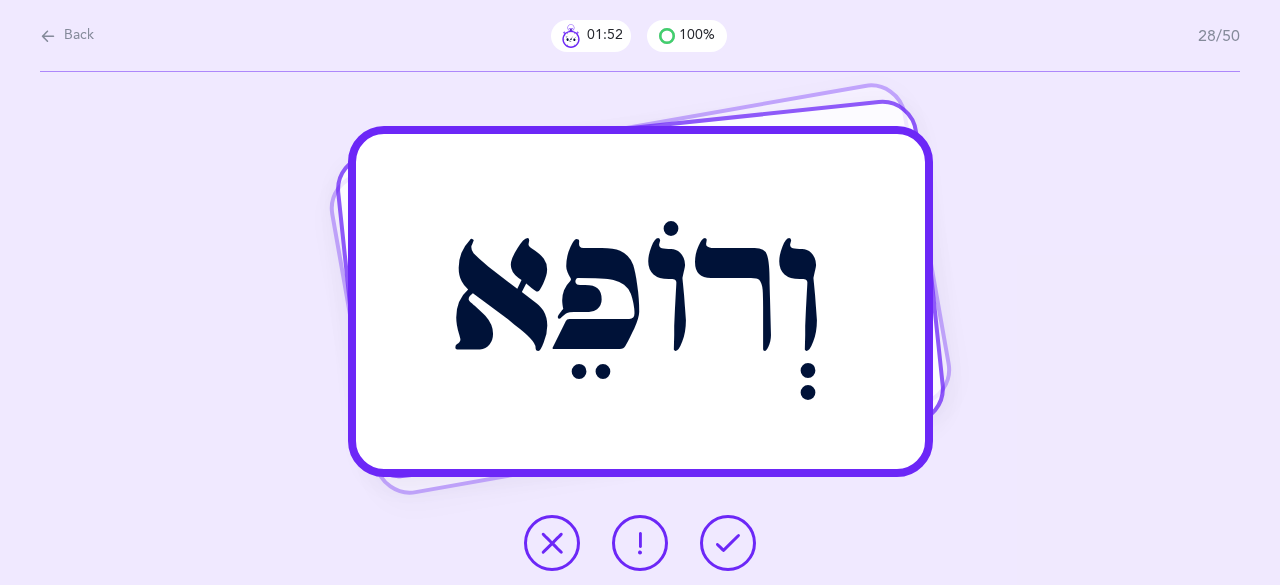 click at bounding box center (728, 543) 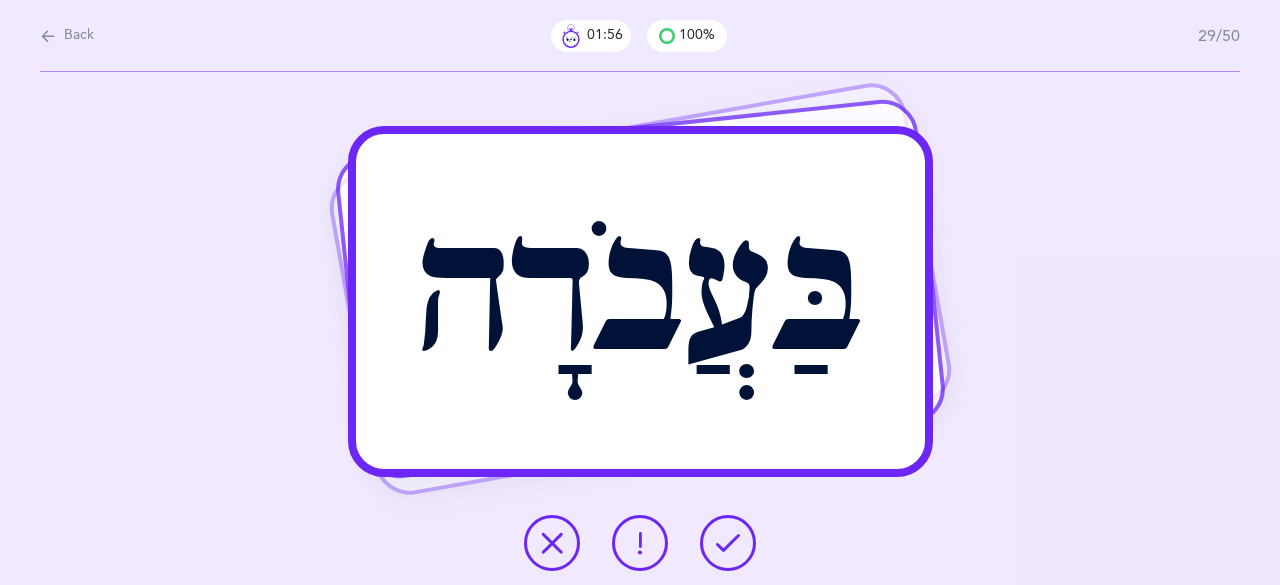 click at bounding box center (728, 543) 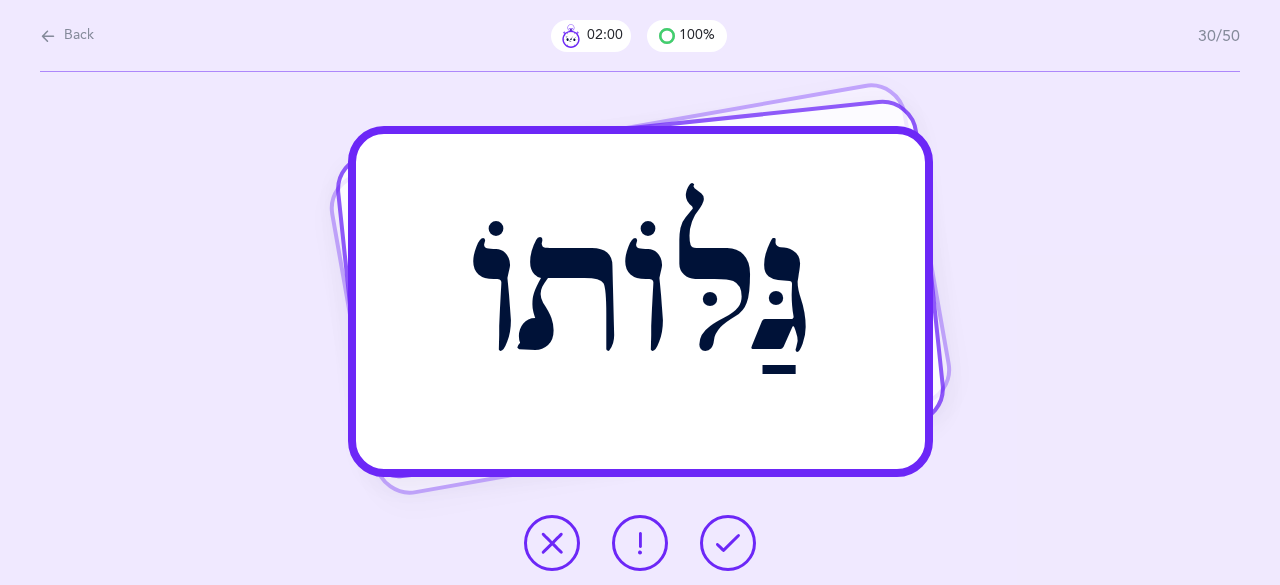 click at bounding box center (728, 543) 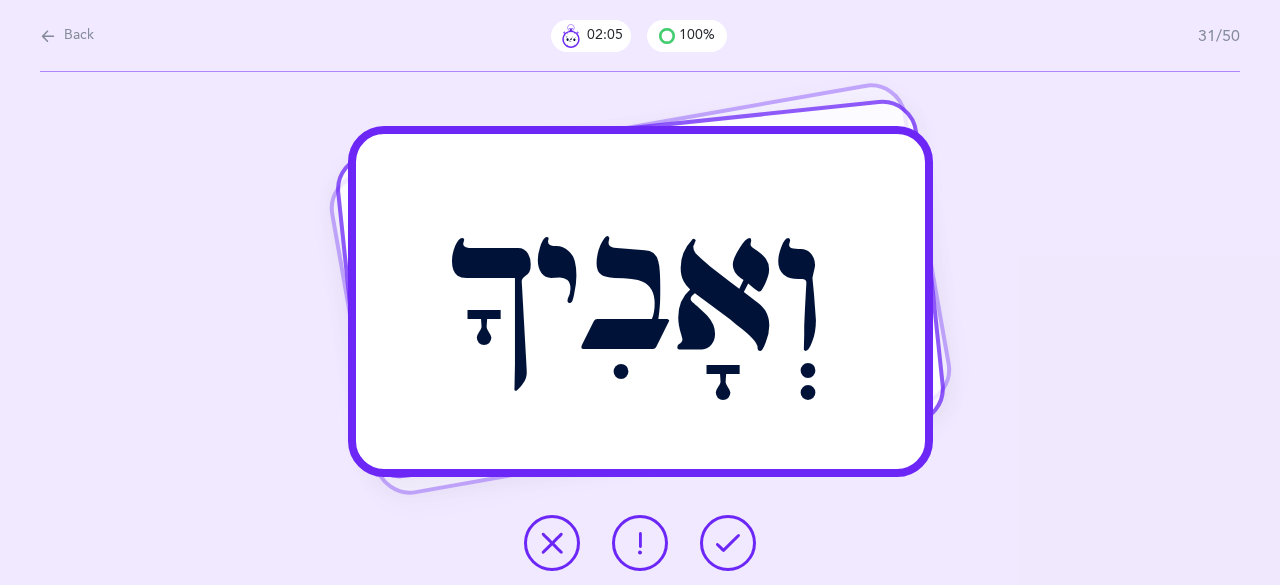 click at bounding box center [728, 543] 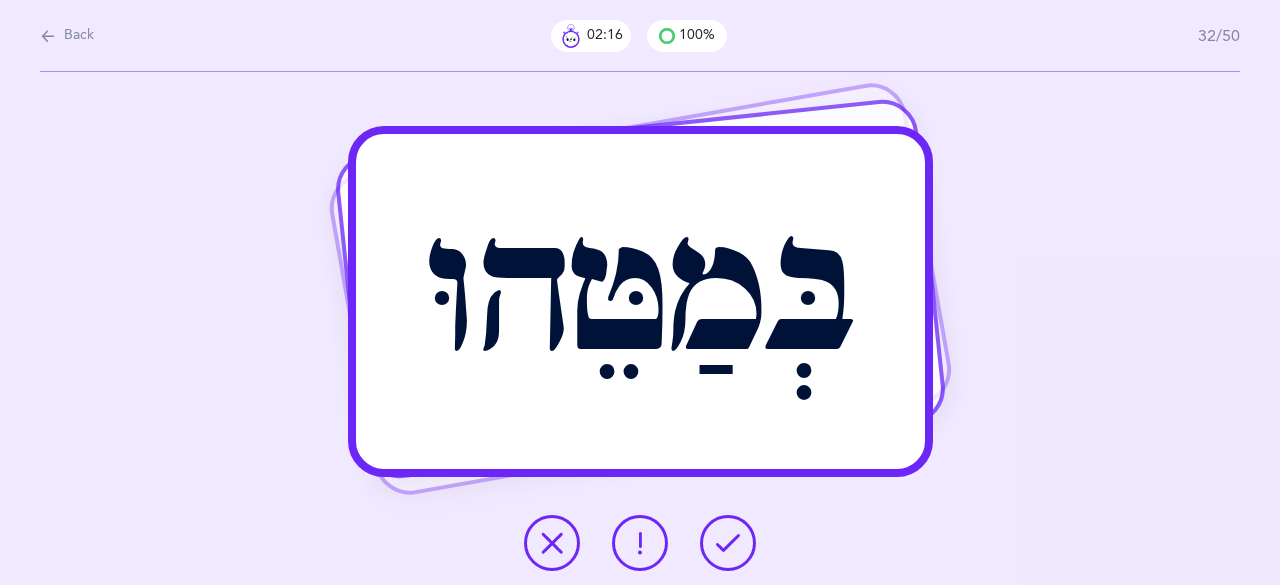 click at bounding box center (728, 543) 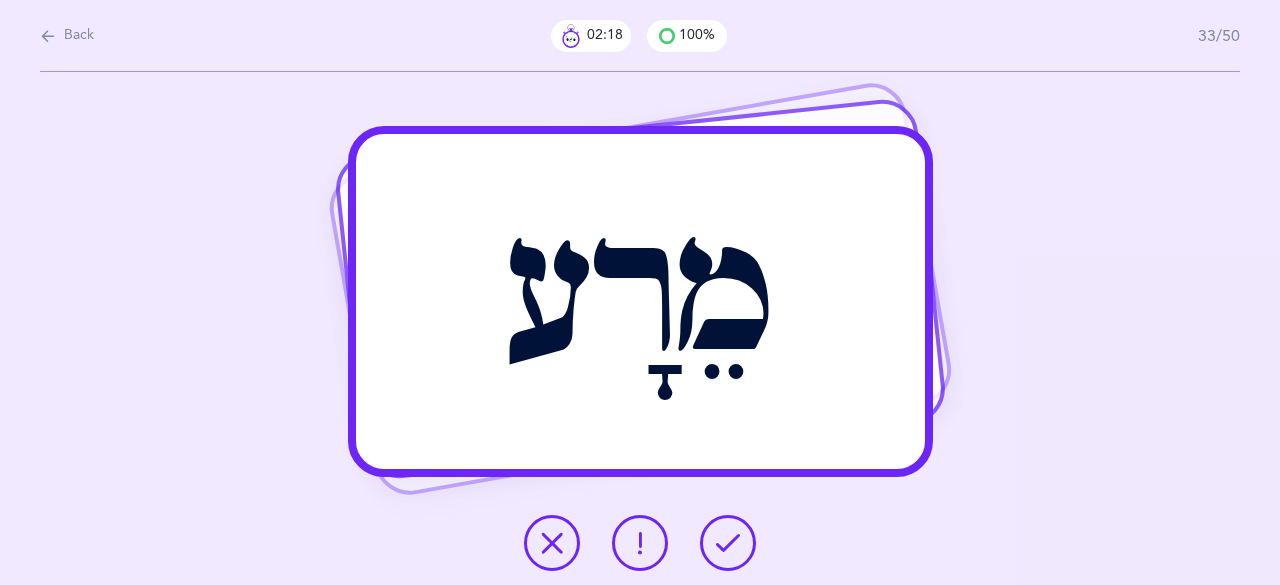 click at bounding box center (728, 543) 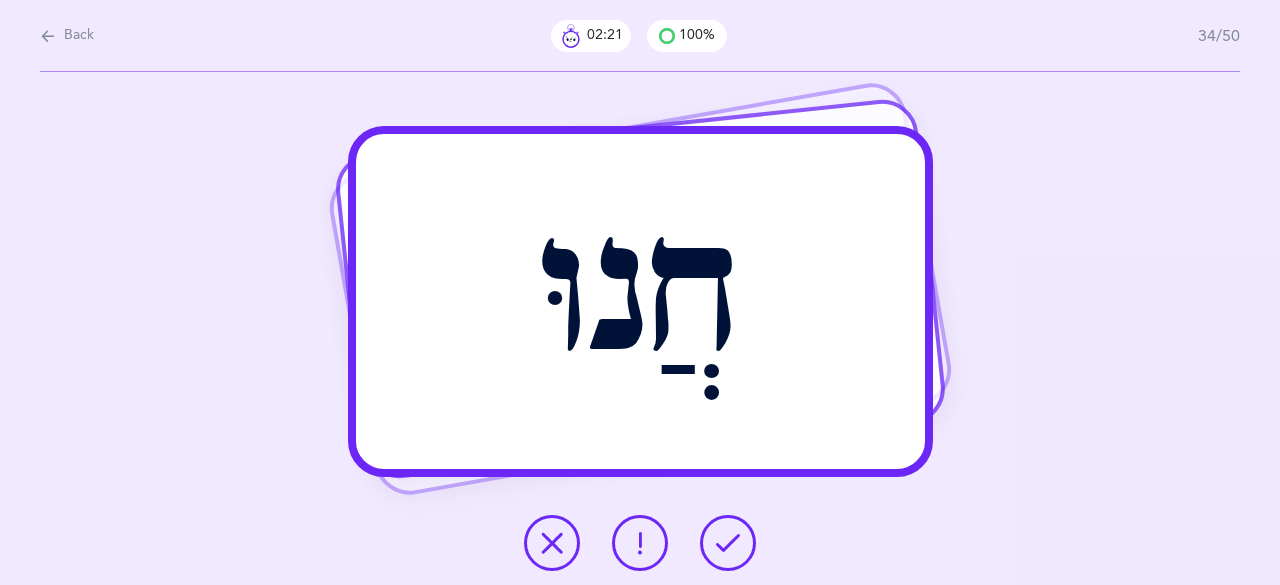 click at bounding box center [728, 543] 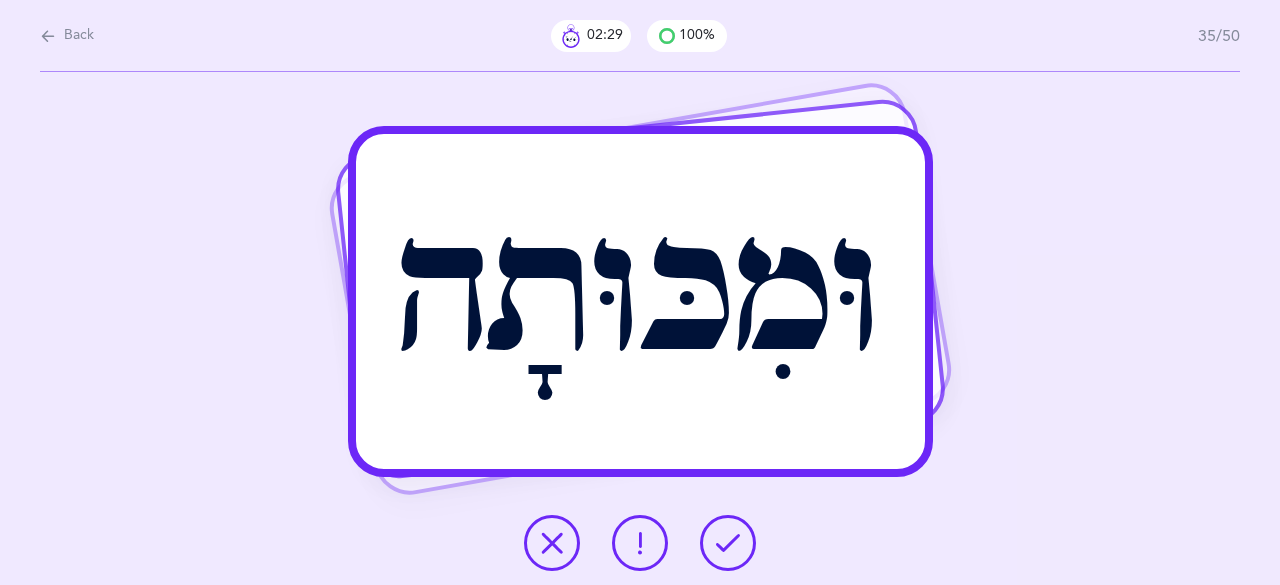click at bounding box center [728, 543] 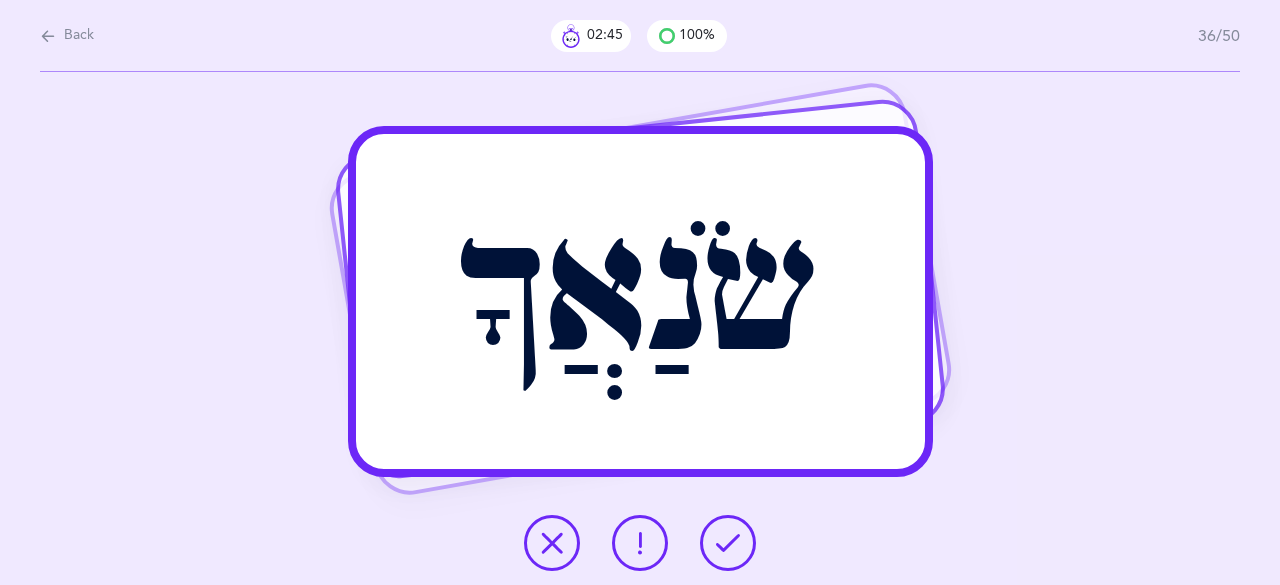 click at bounding box center (728, 543) 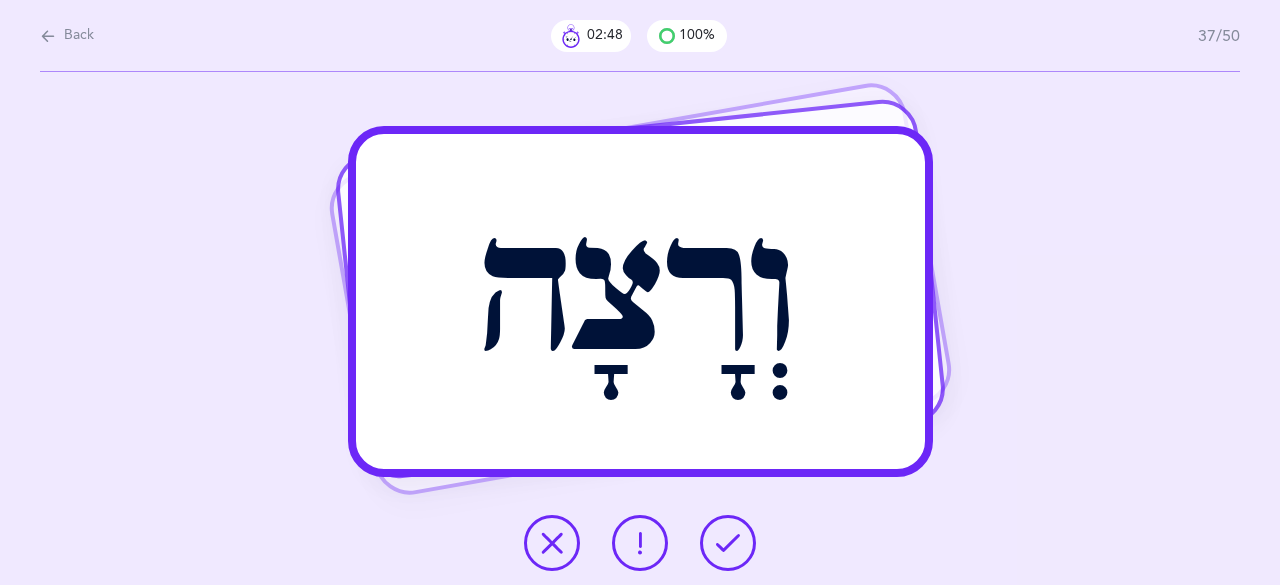 click at bounding box center (728, 543) 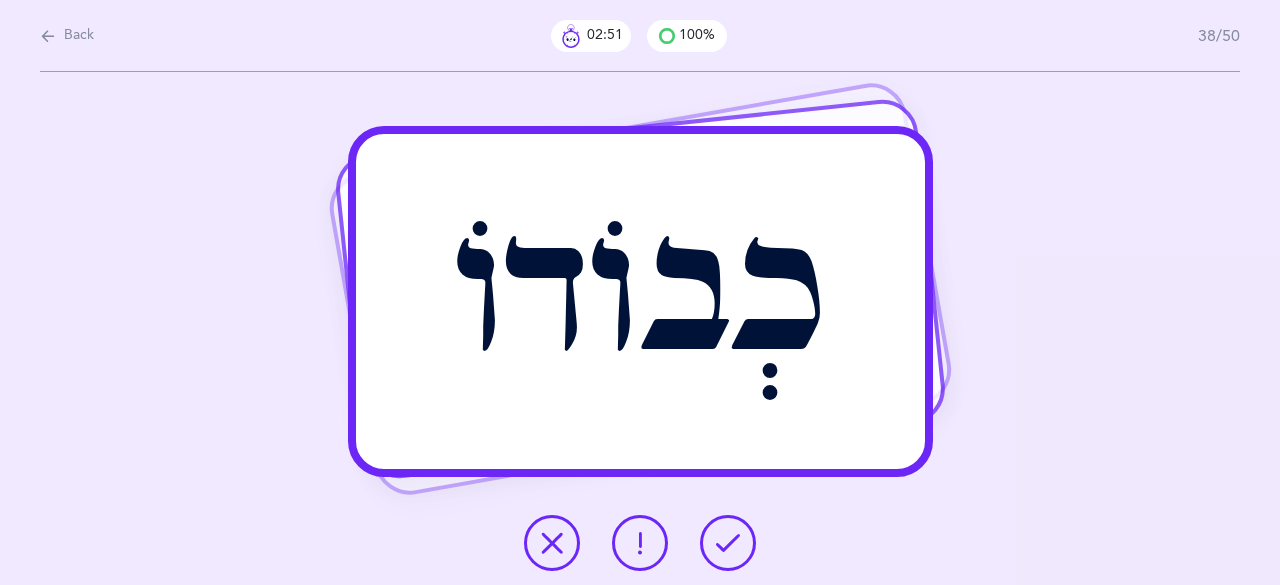 click at bounding box center (728, 543) 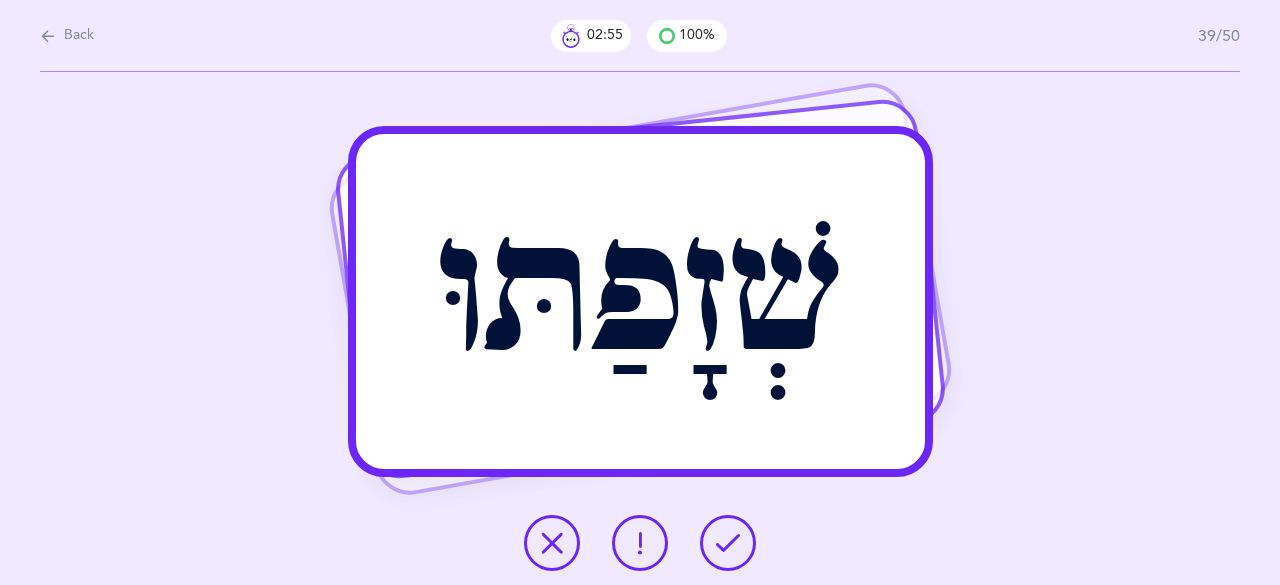 click at bounding box center [728, 543] 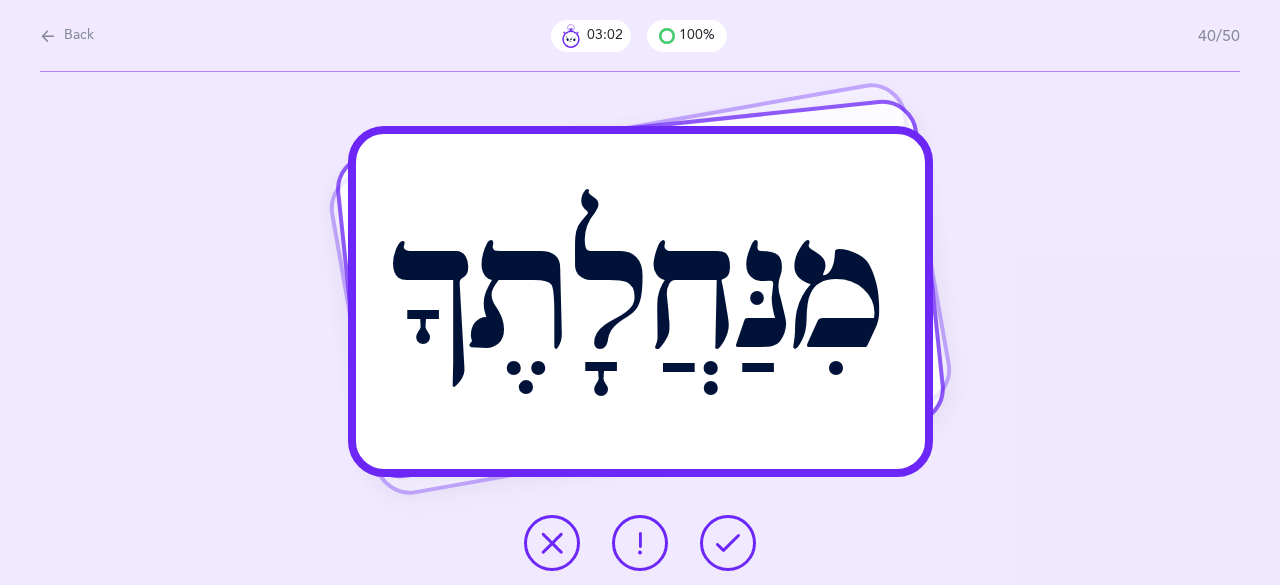 click at bounding box center [728, 543] 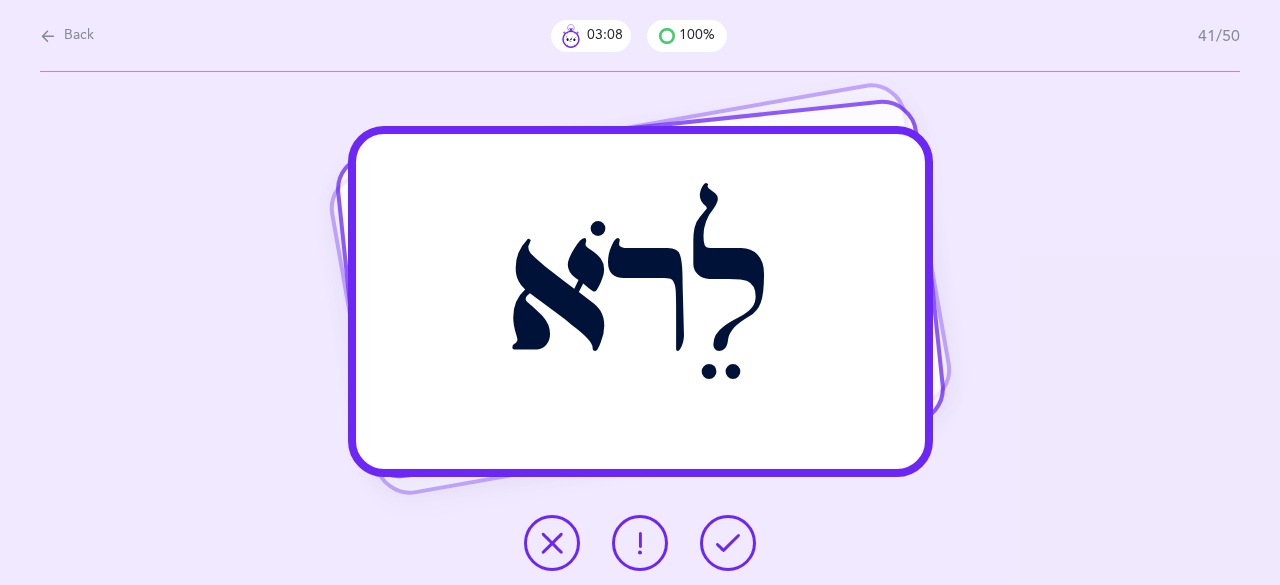click at bounding box center [728, 543] 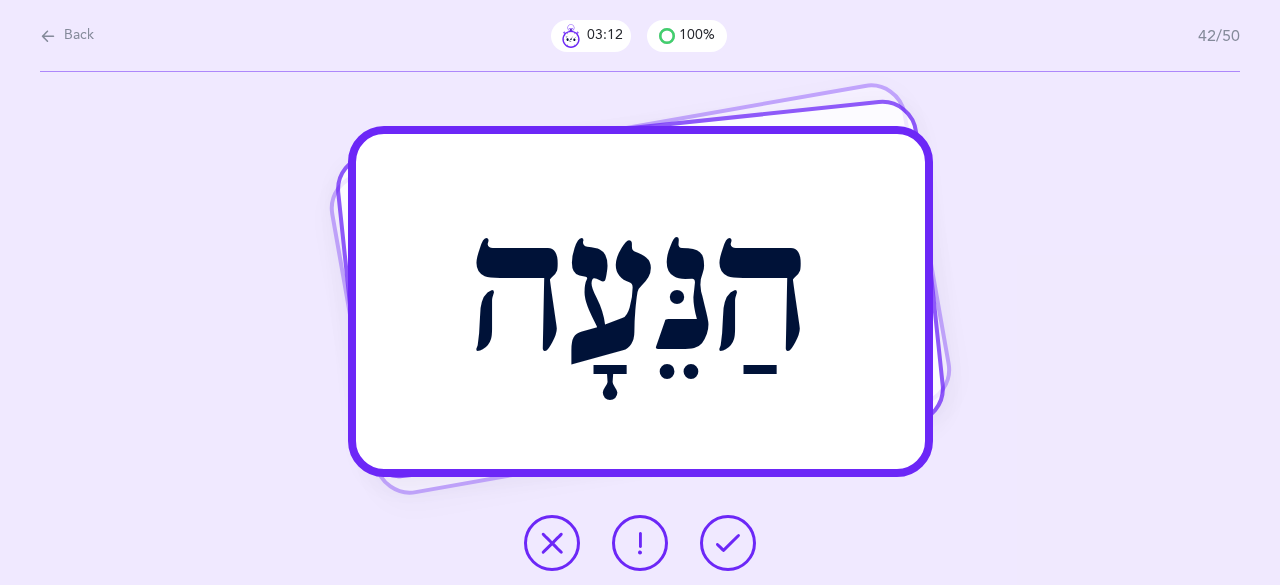 click at bounding box center [728, 543] 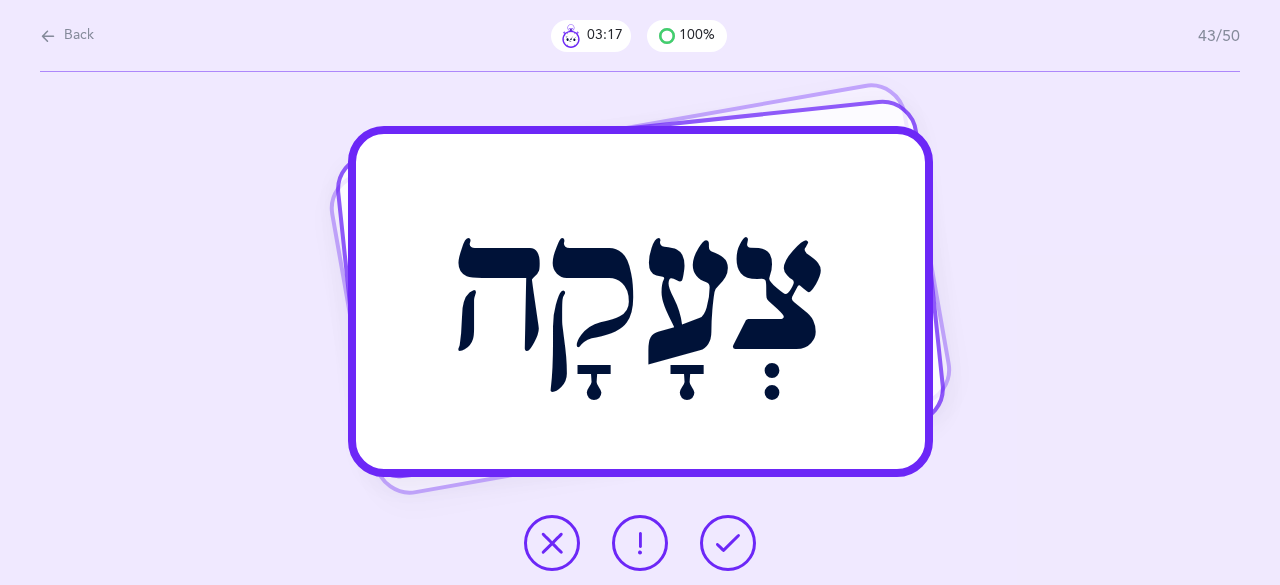 click at bounding box center [728, 543] 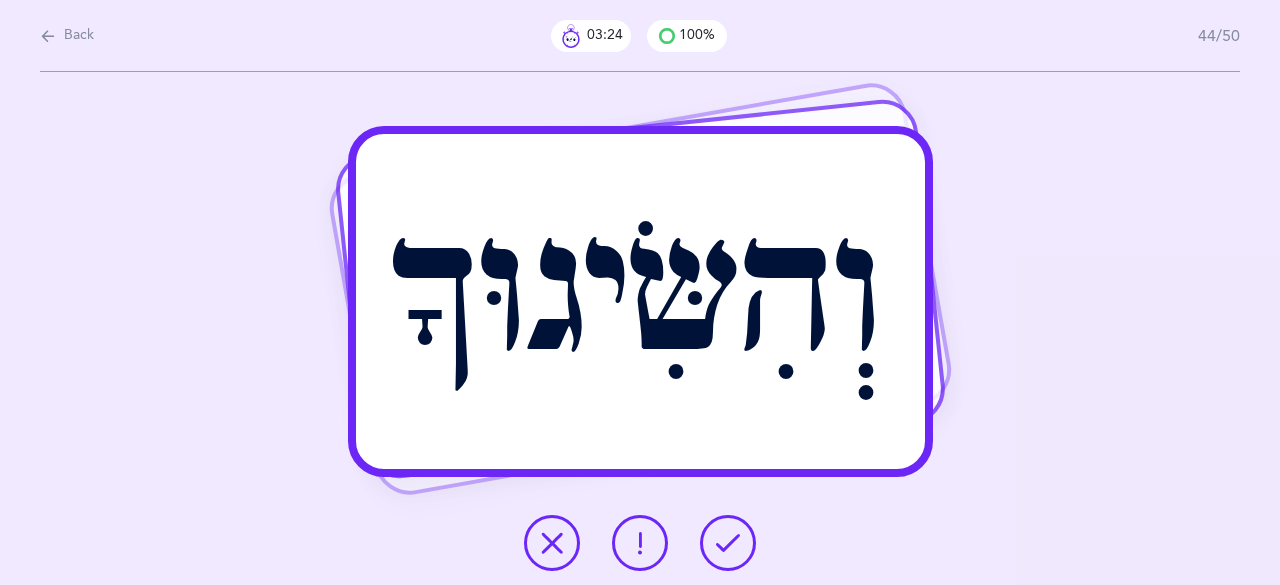 click at bounding box center (728, 543) 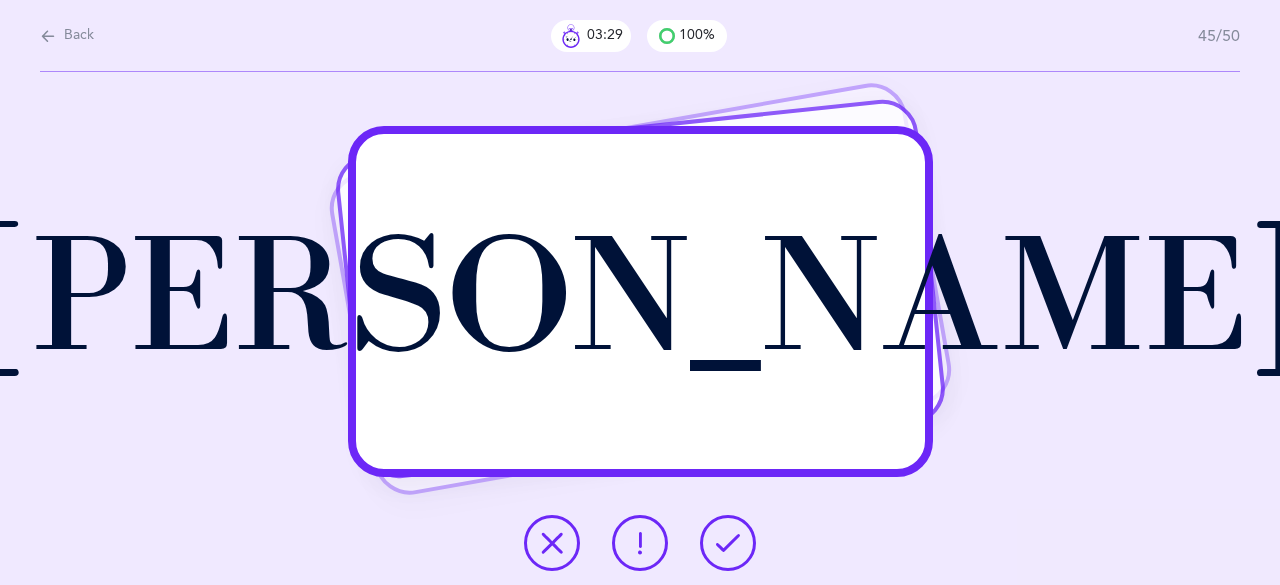 click at bounding box center (728, 543) 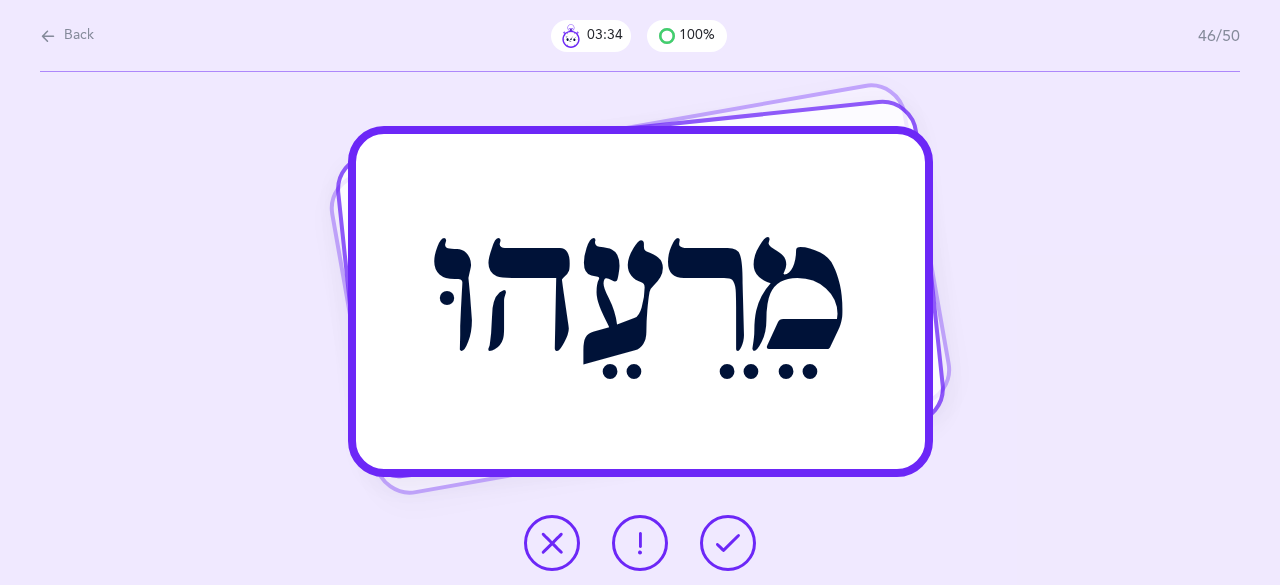 click at bounding box center [728, 543] 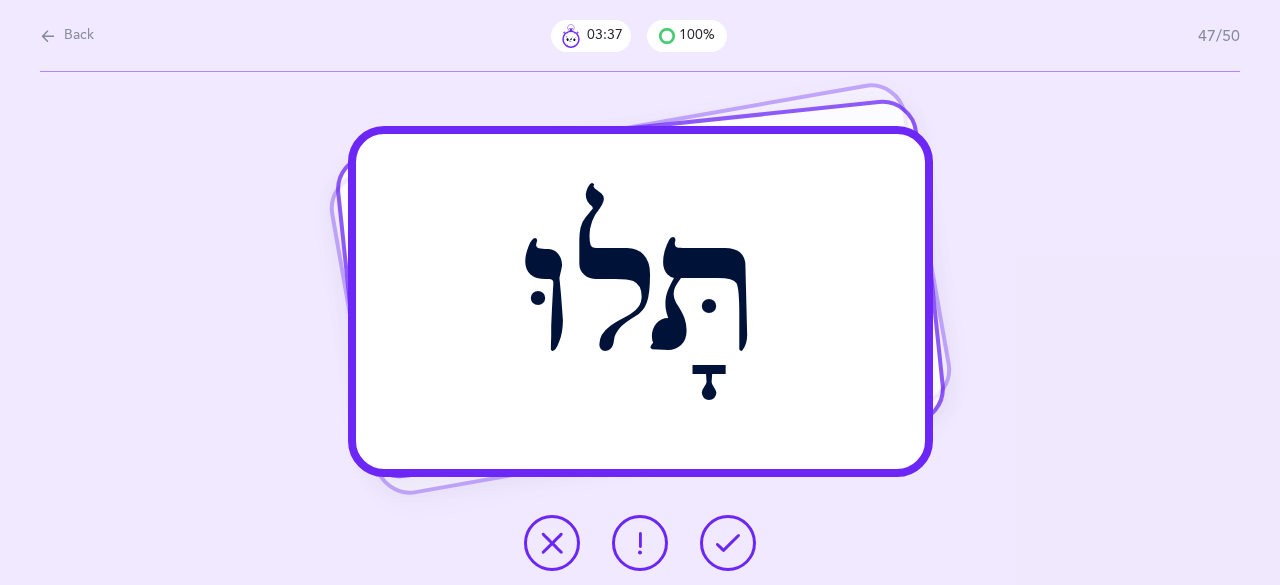 click at bounding box center (728, 543) 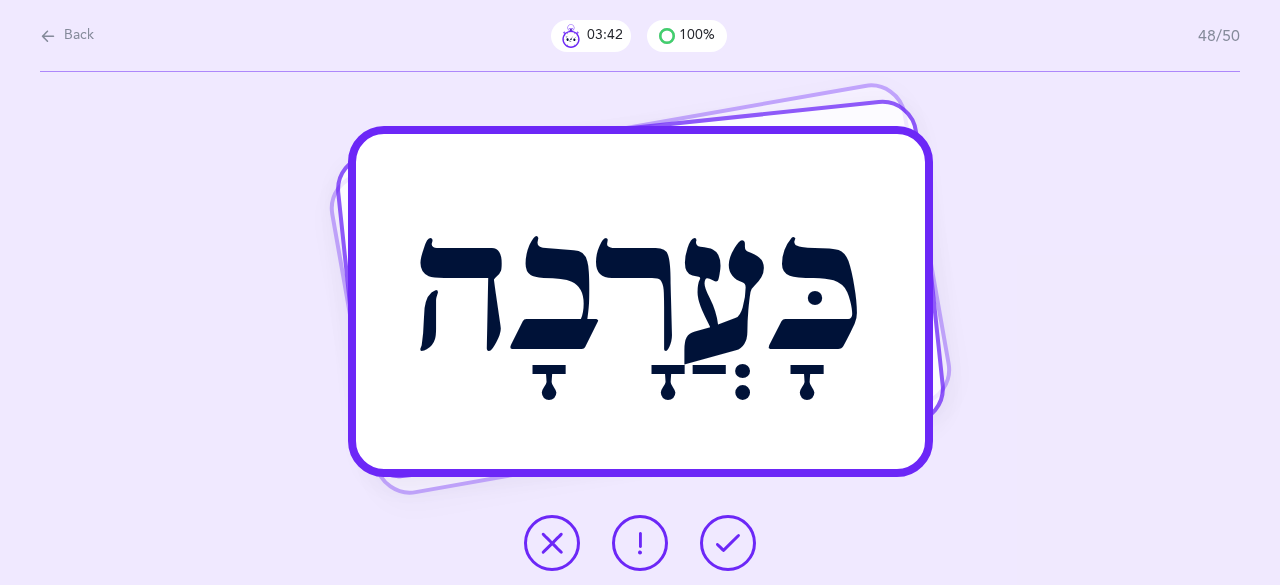 click at bounding box center (728, 543) 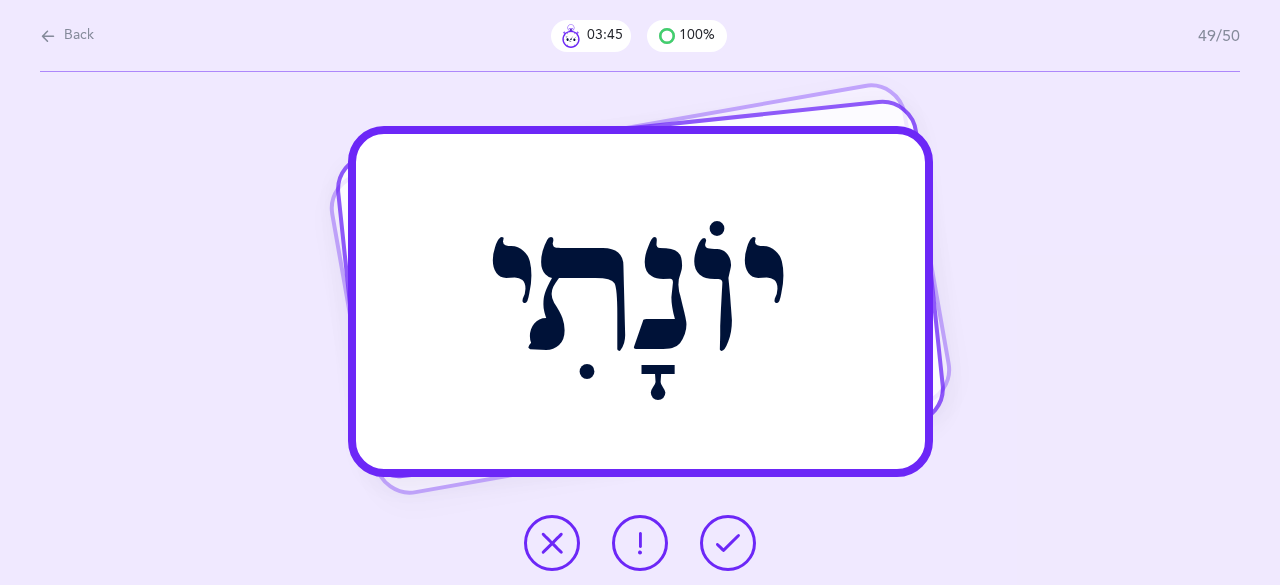 click at bounding box center (728, 543) 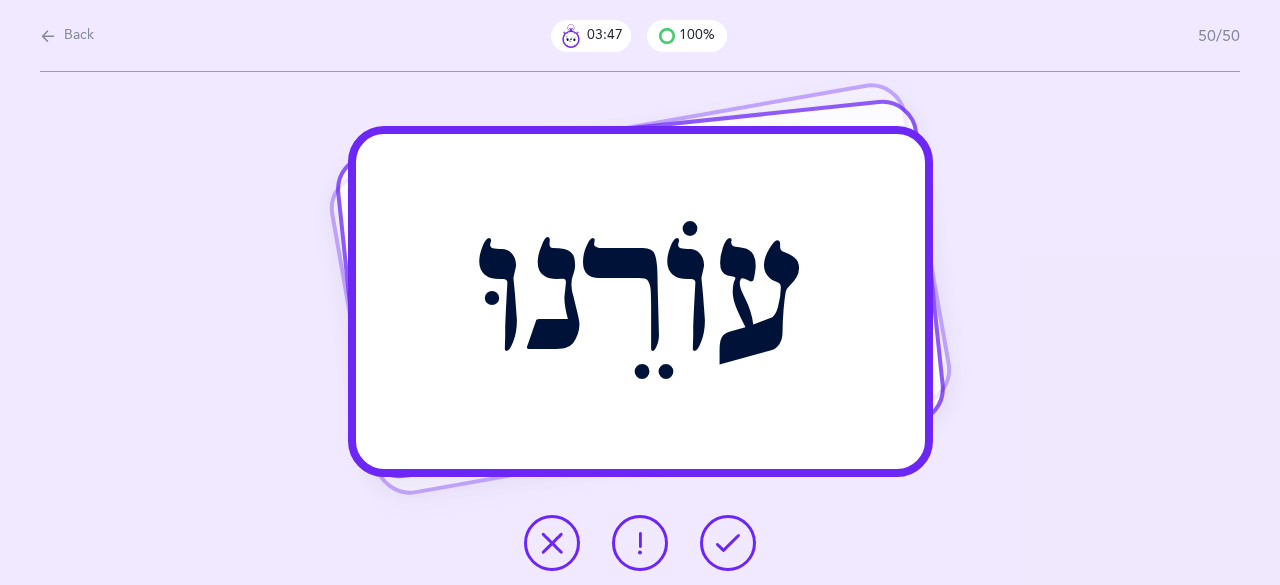 click at bounding box center [728, 543] 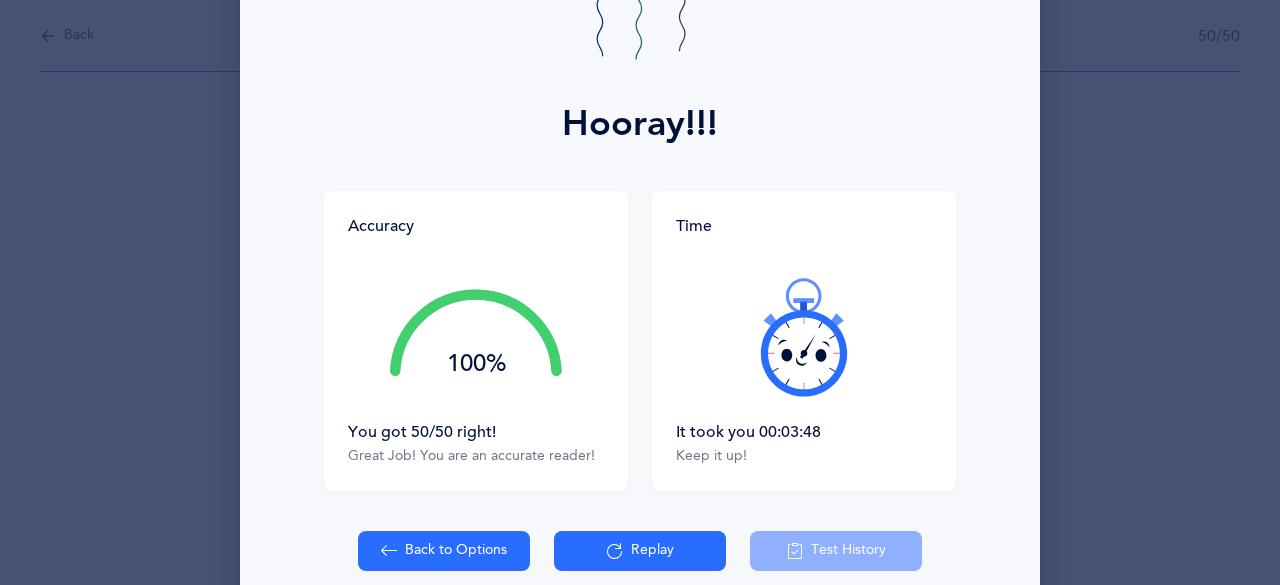 scroll, scrollTop: 202, scrollLeft: 0, axis: vertical 